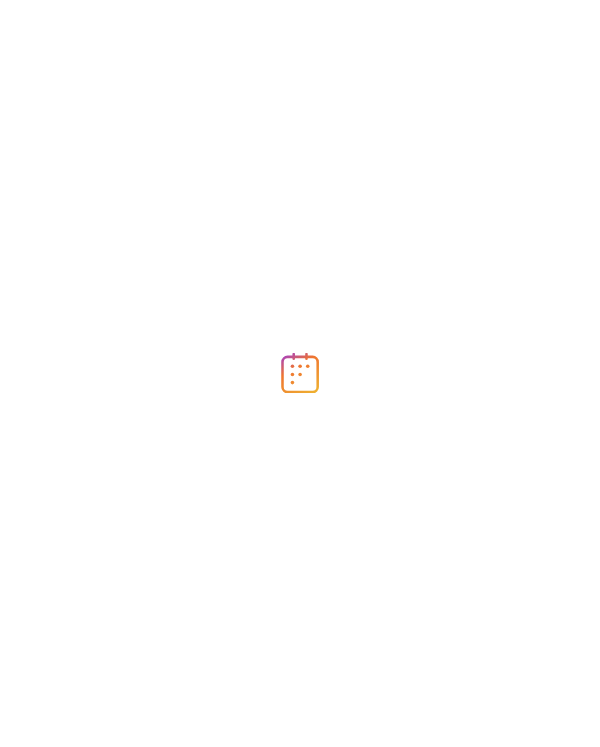 scroll, scrollTop: 0, scrollLeft: 0, axis: both 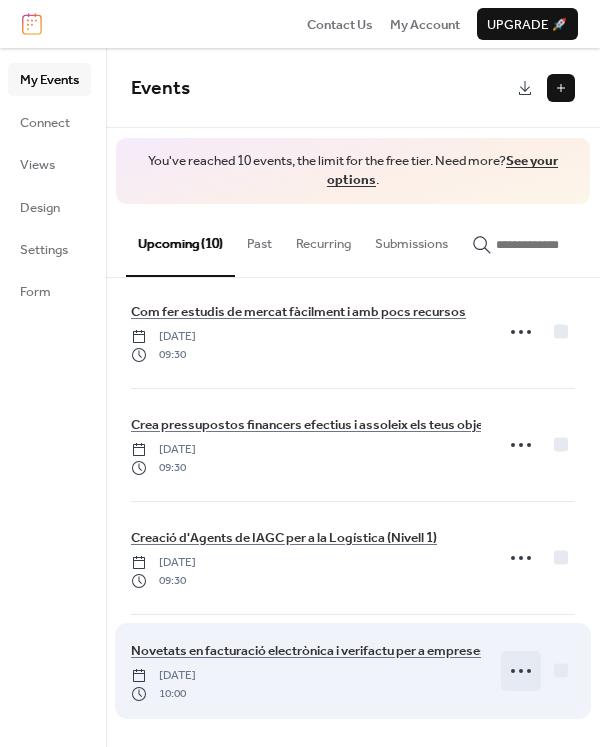 click 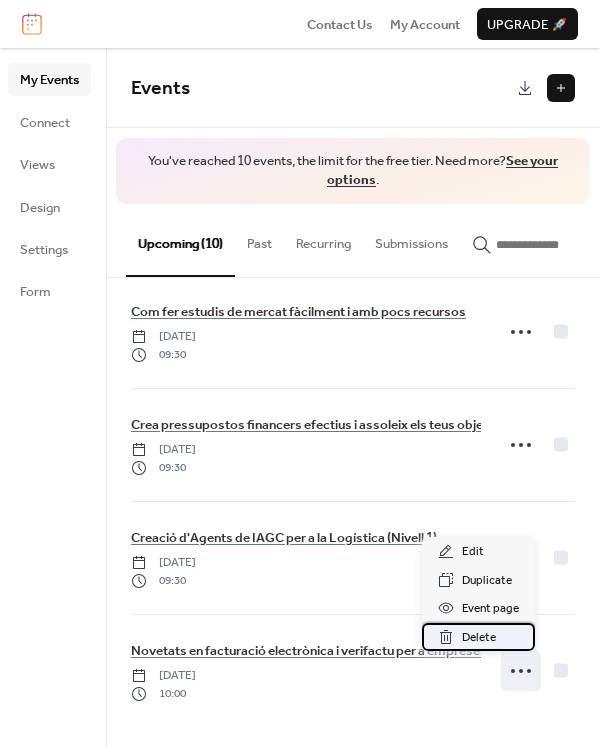 click on "Delete" at bounding box center (479, 638) 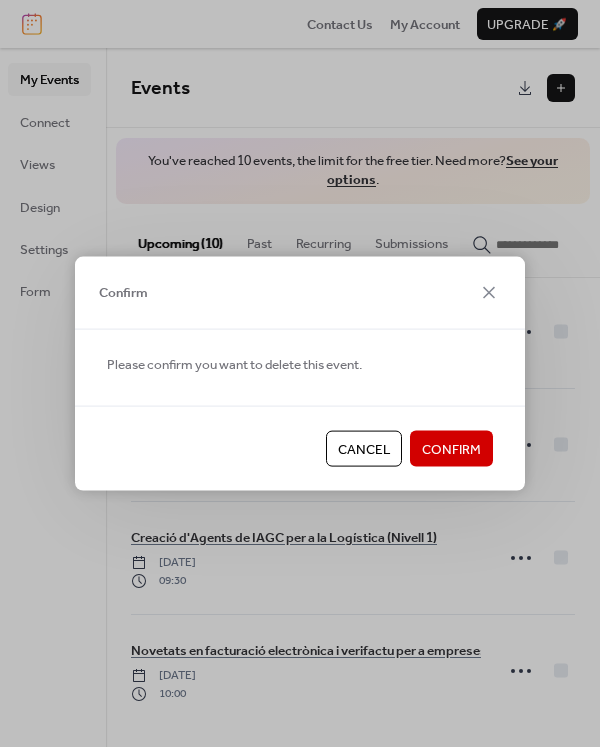 click on "Confirm" at bounding box center (451, 450) 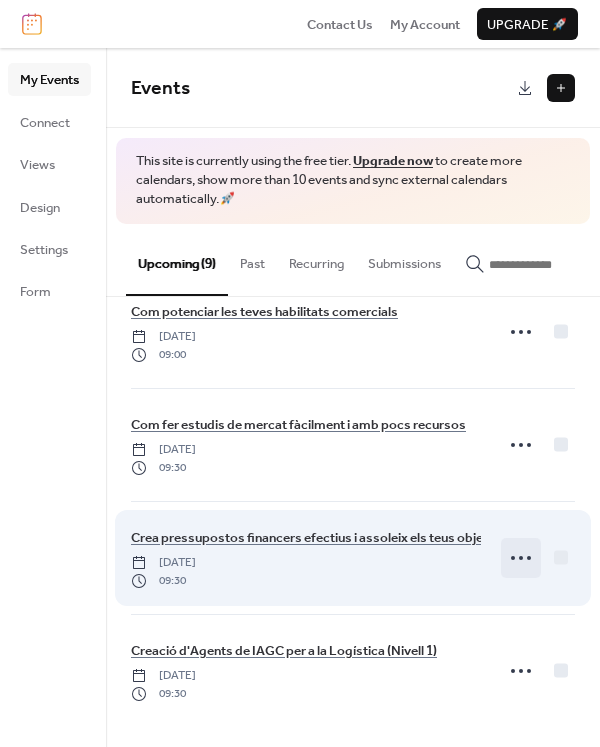scroll, scrollTop: 613, scrollLeft: 0, axis: vertical 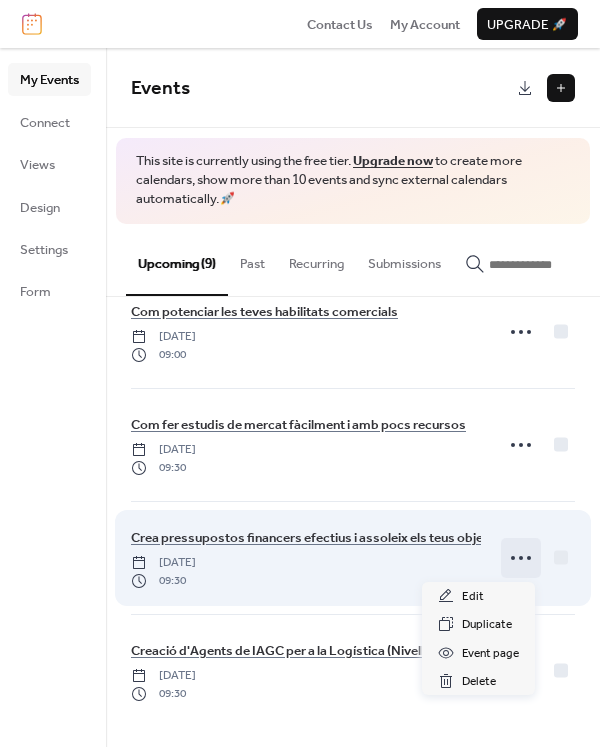 click 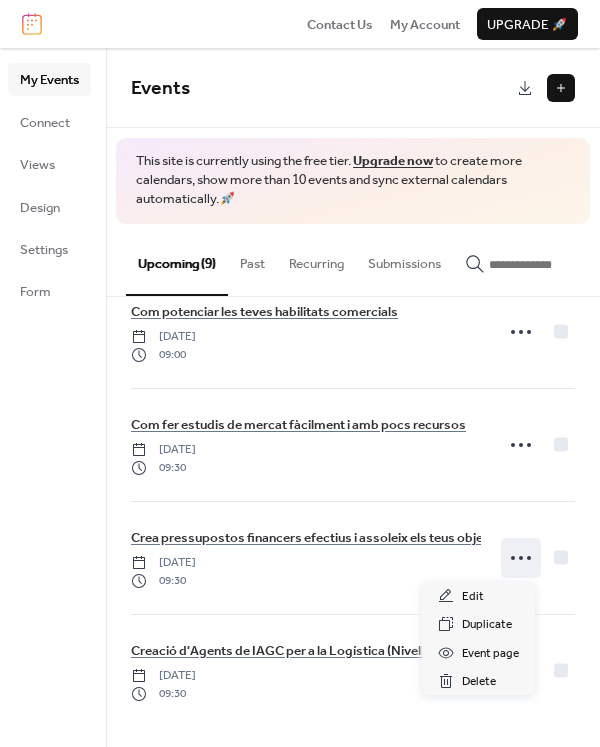 click on "My Events Connect Views Design Settings Form" at bounding box center (53, 397) 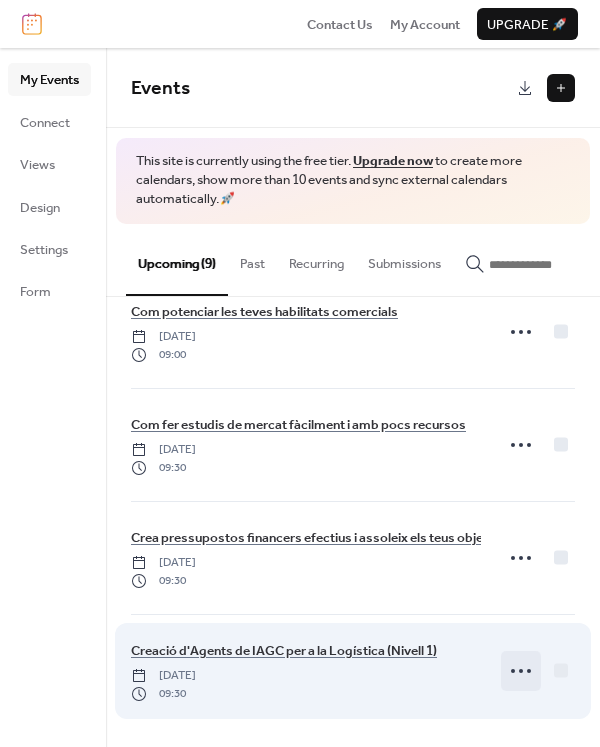 click 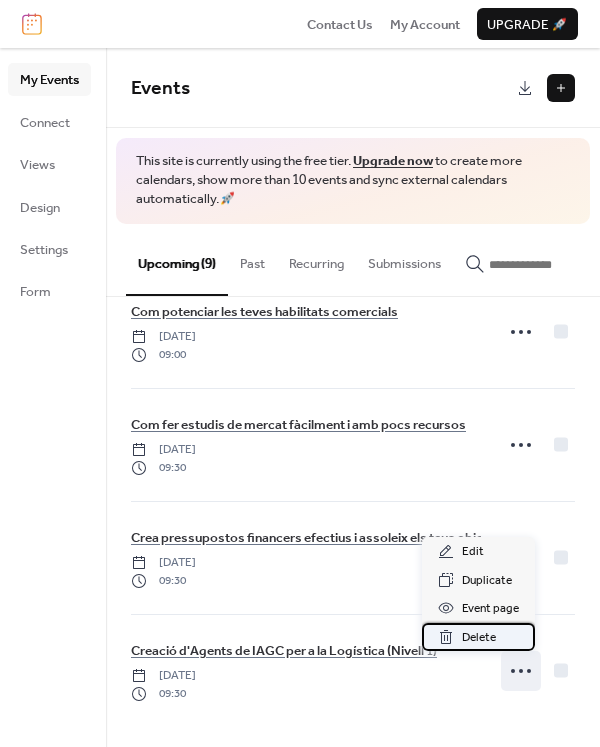 click on "Delete" at bounding box center [479, 638] 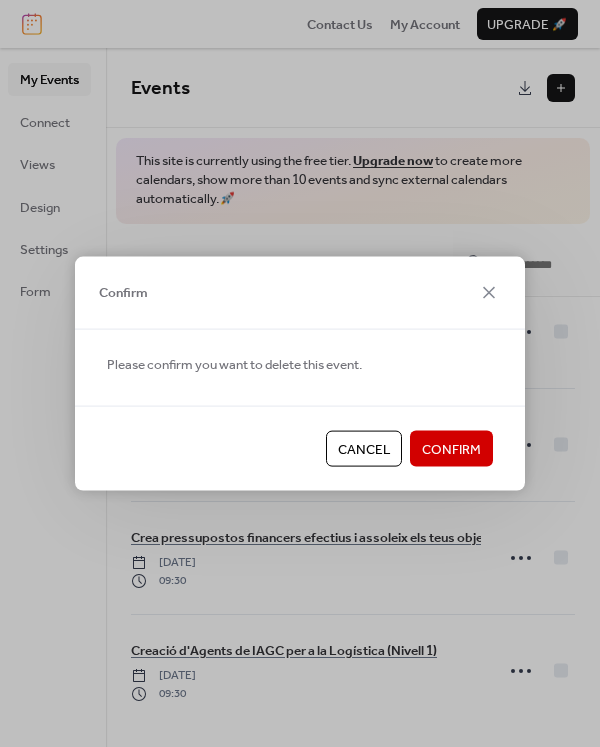 click on "Confirm" at bounding box center [451, 450] 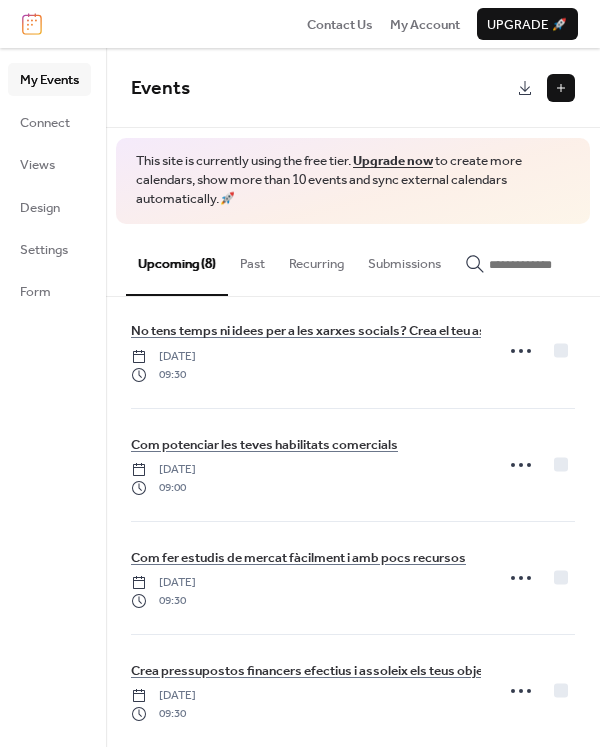scroll, scrollTop: 500, scrollLeft: 0, axis: vertical 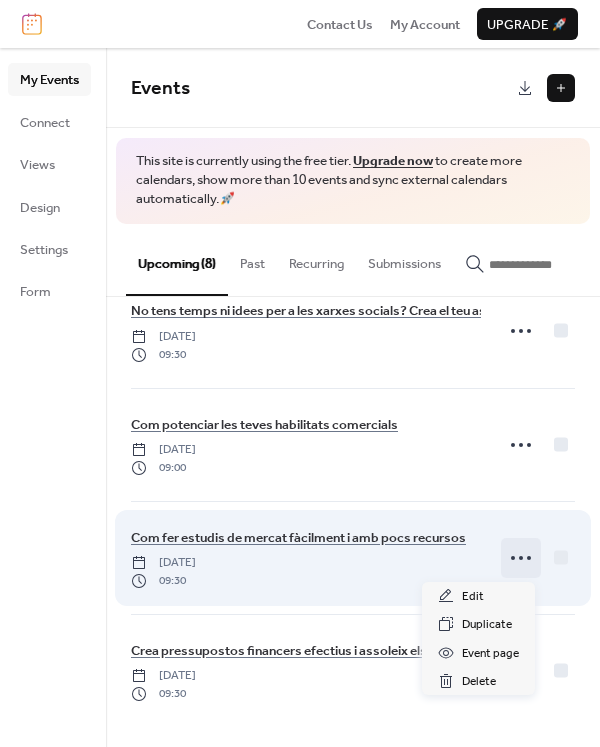 click 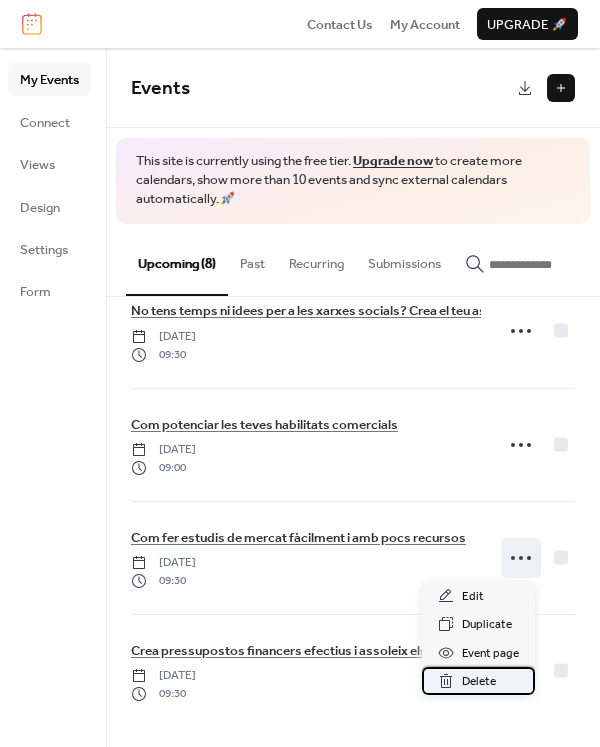 click on "Delete" at bounding box center (479, 682) 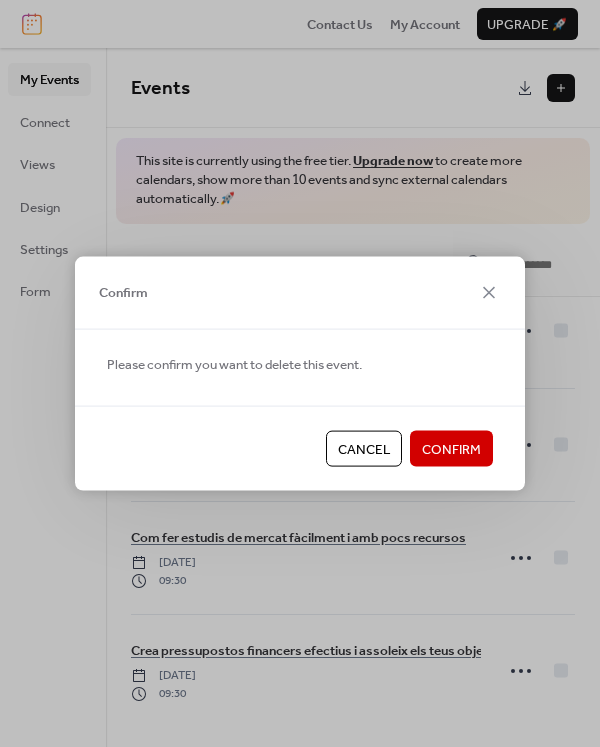 click on "Confirm" at bounding box center [451, 450] 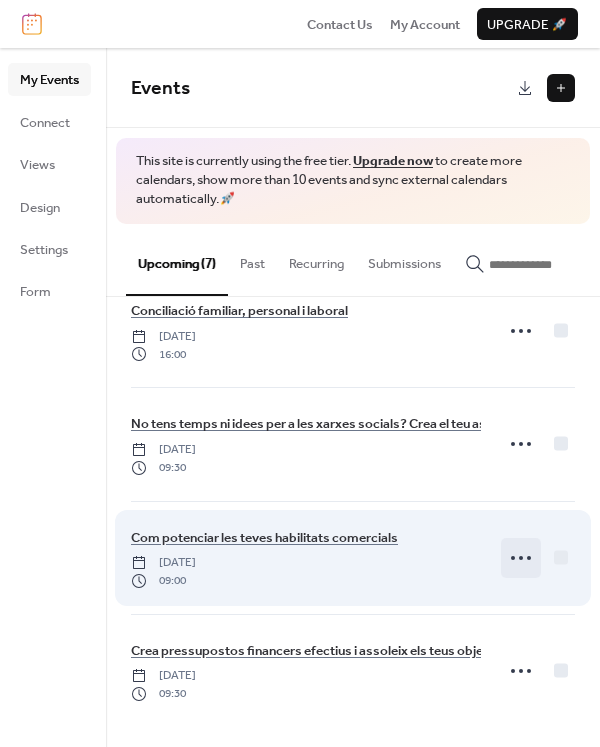 scroll, scrollTop: 387, scrollLeft: 0, axis: vertical 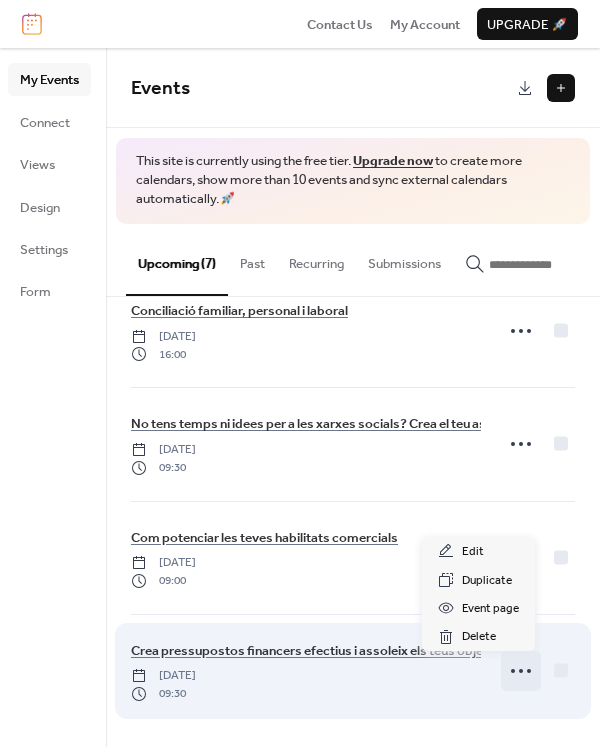 click 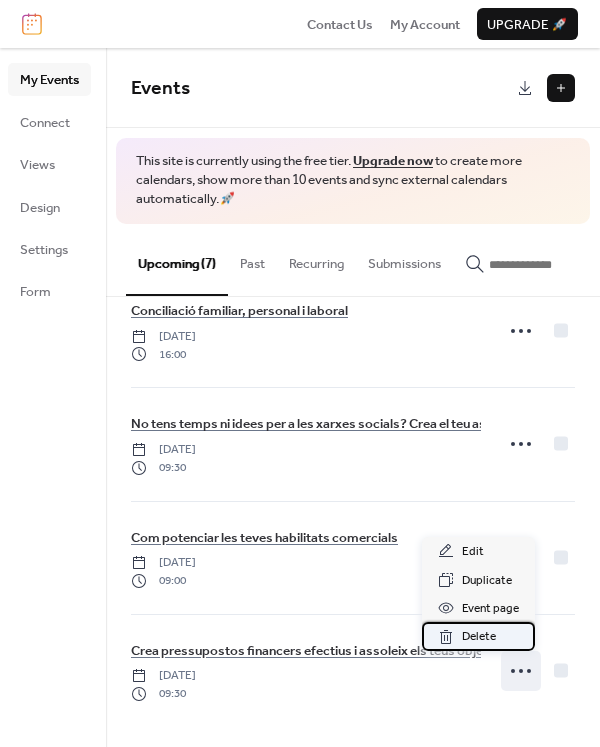 click on "Delete" at bounding box center (478, 636) 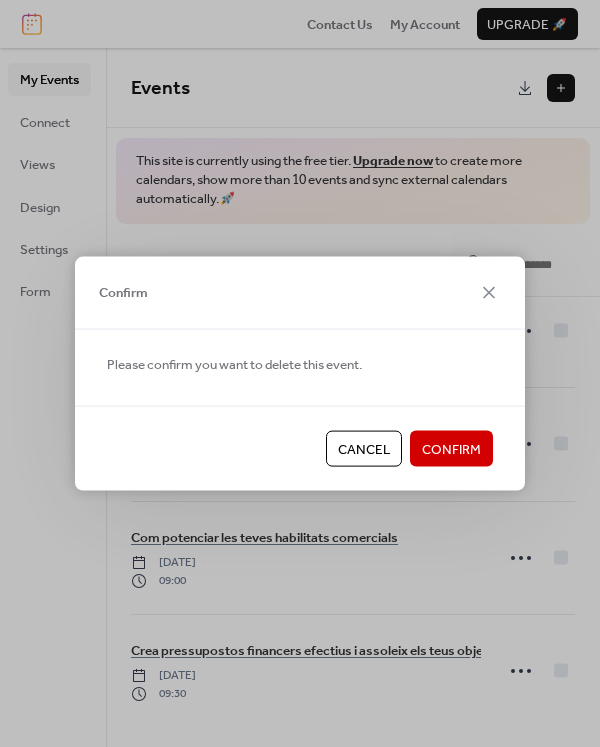 click on "Confirm" at bounding box center (451, 450) 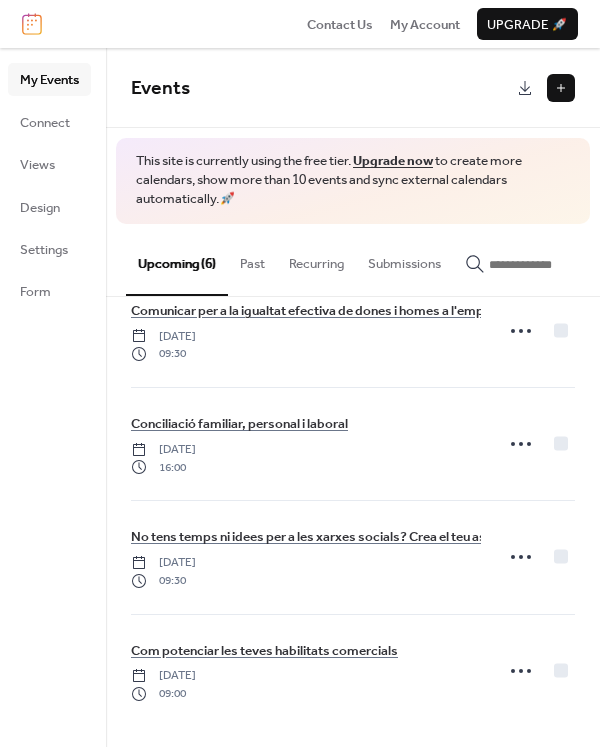 scroll, scrollTop: 274, scrollLeft: 0, axis: vertical 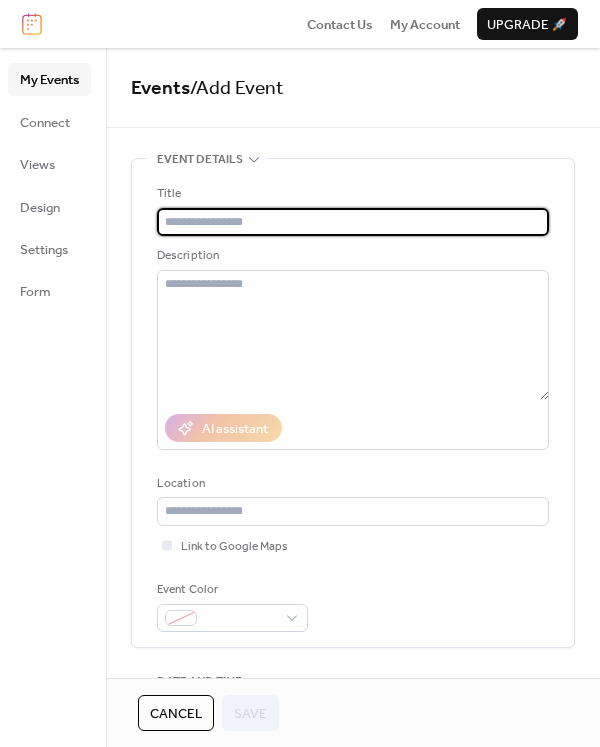 click at bounding box center [353, 222] 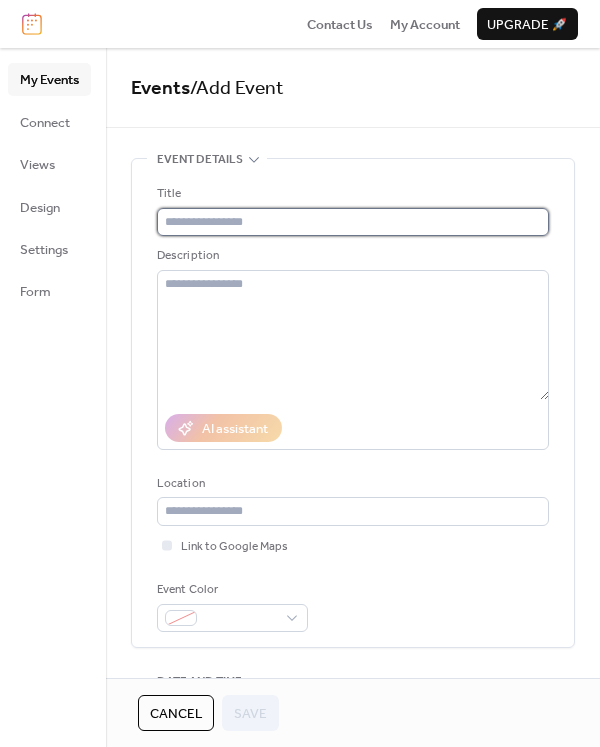 click at bounding box center (353, 222) 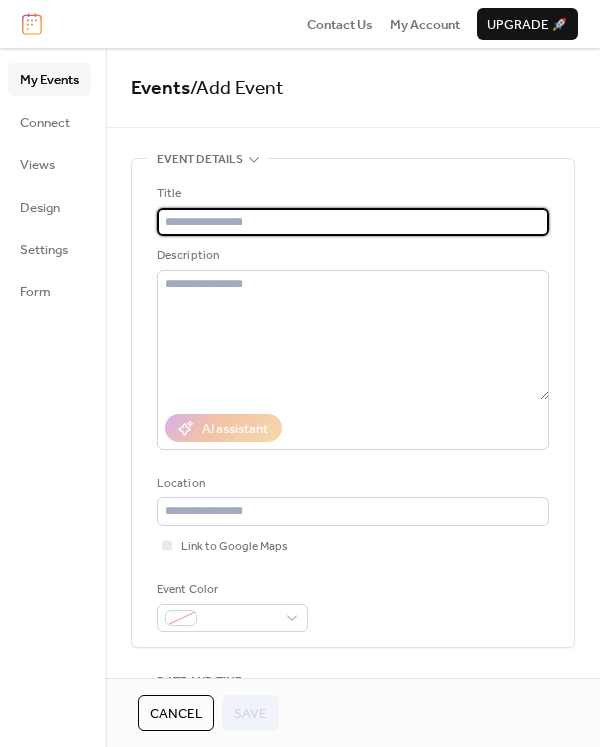paste on "**********" 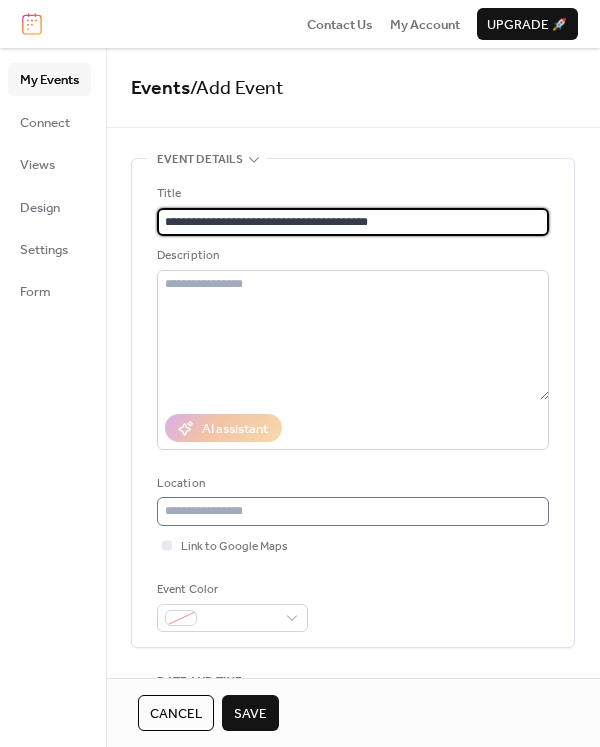 type on "**********" 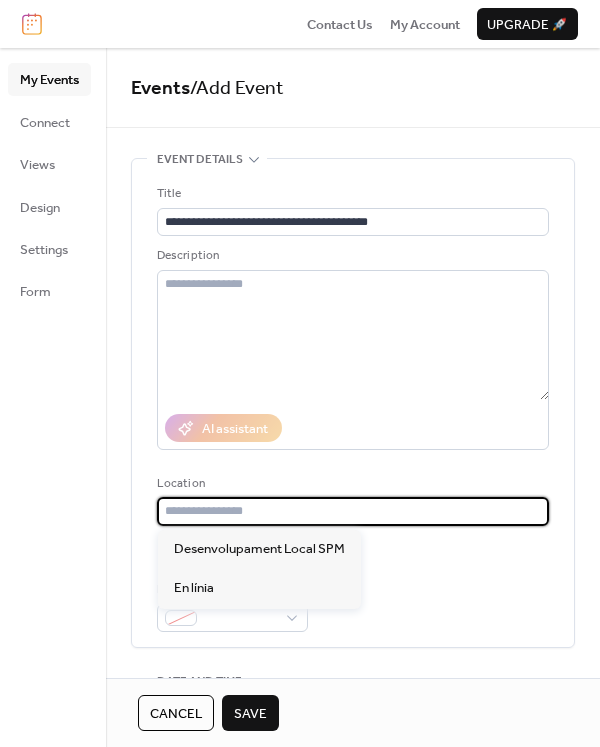 click at bounding box center [353, 511] 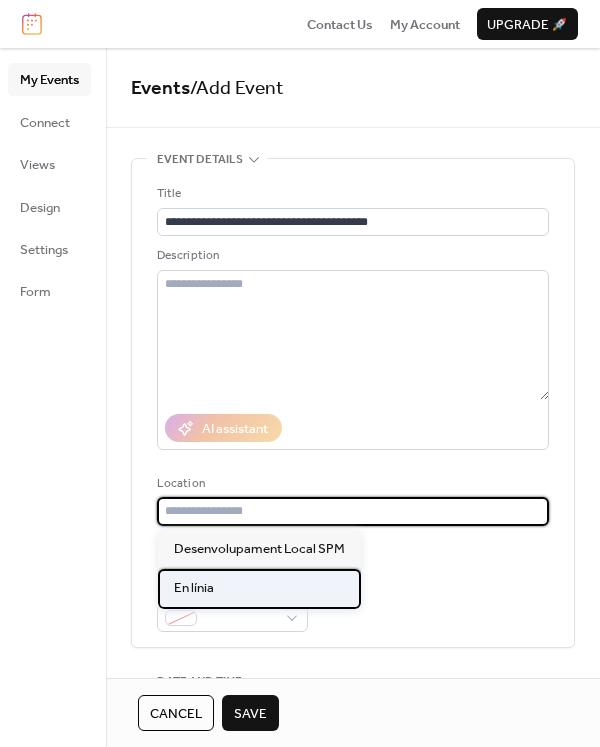 click on "En línia" at bounding box center (194, 588) 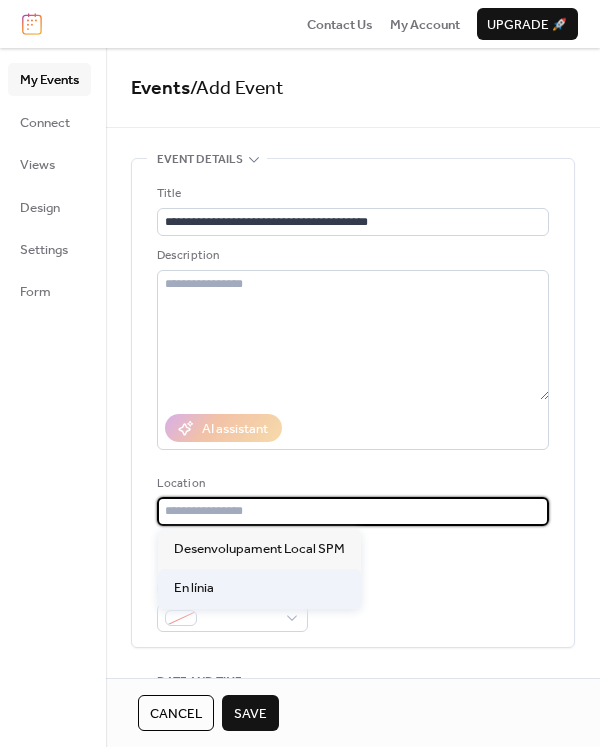 type on "********" 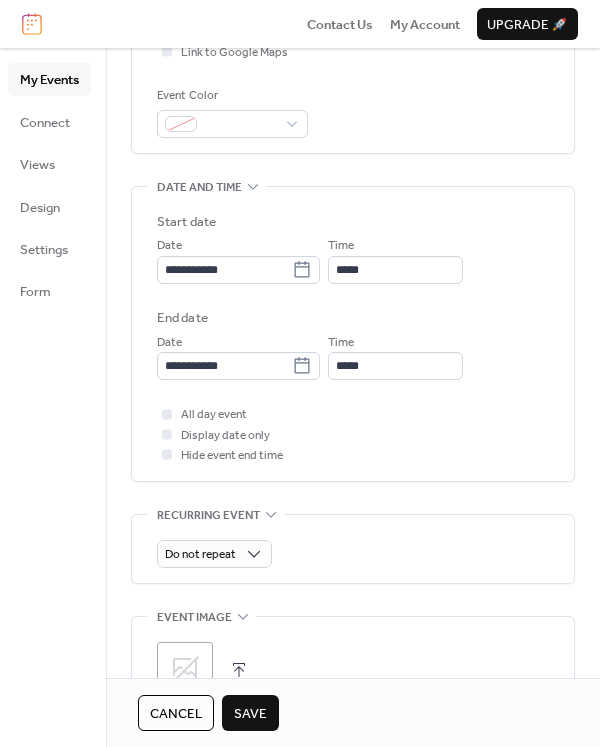 scroll, scrollTop: 600, scrollLeft: 0, axis: vertical 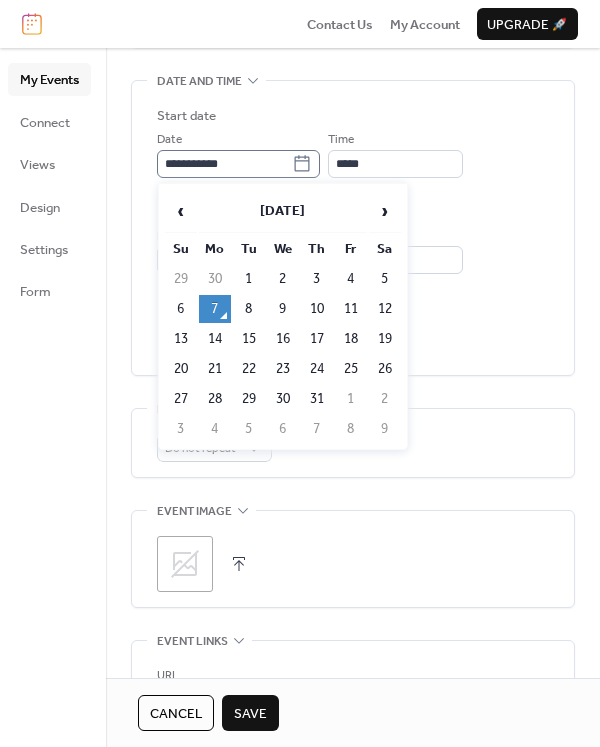 click 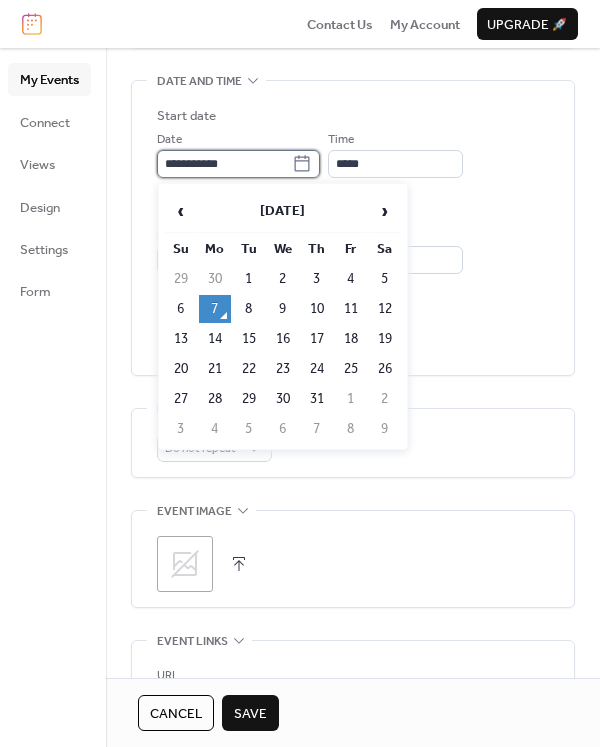 click on "**********" at bounding box center [224, 164] 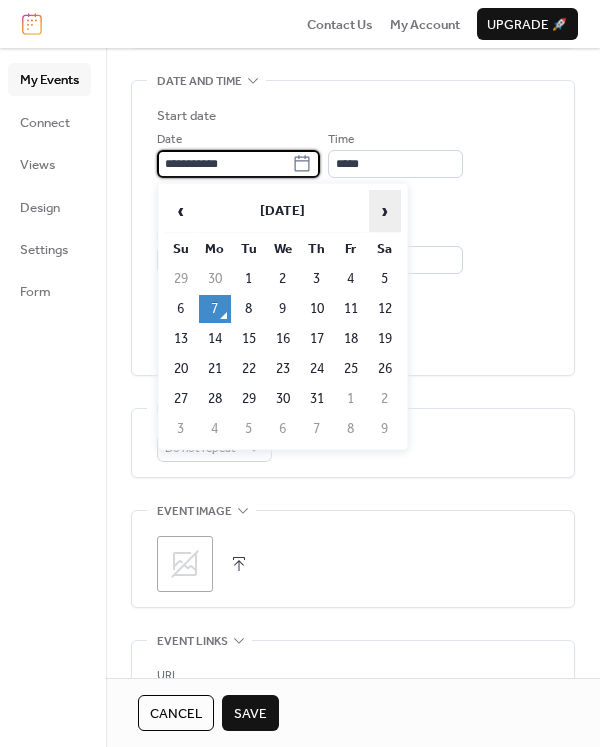 click on "›" at bounding box center (385, 211) 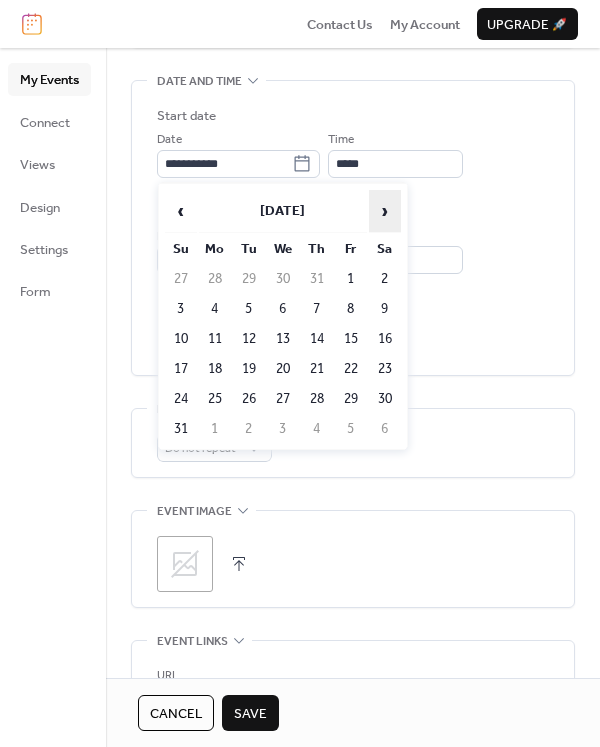 click on "›" at bounding box center [385, 211] 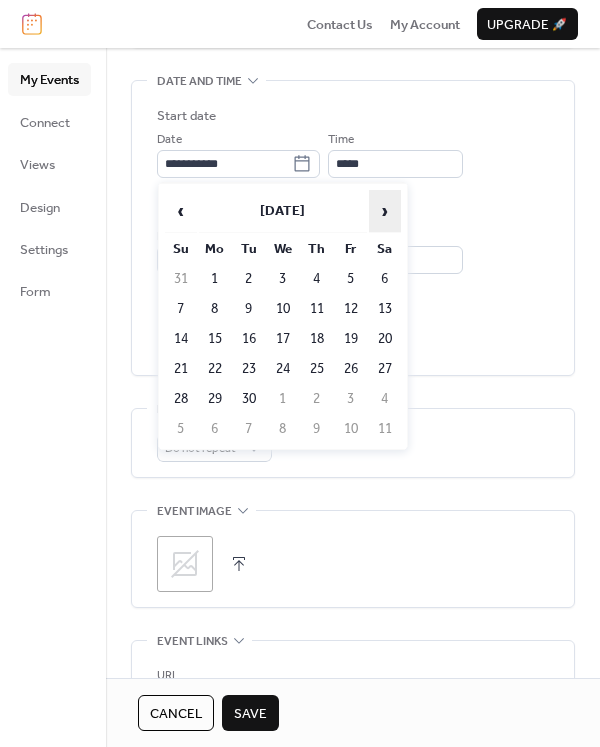 click on "›" at bounding box center [385, 211] 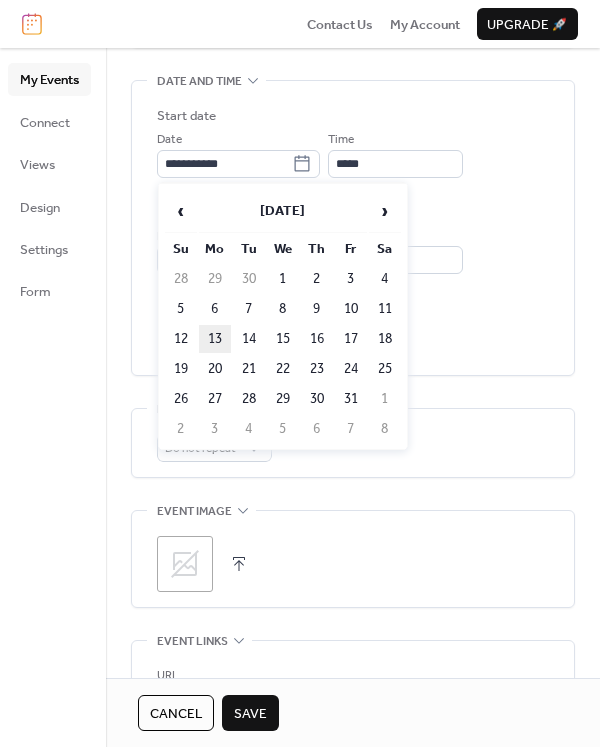 click on "13" at bounding box center [215, 339] 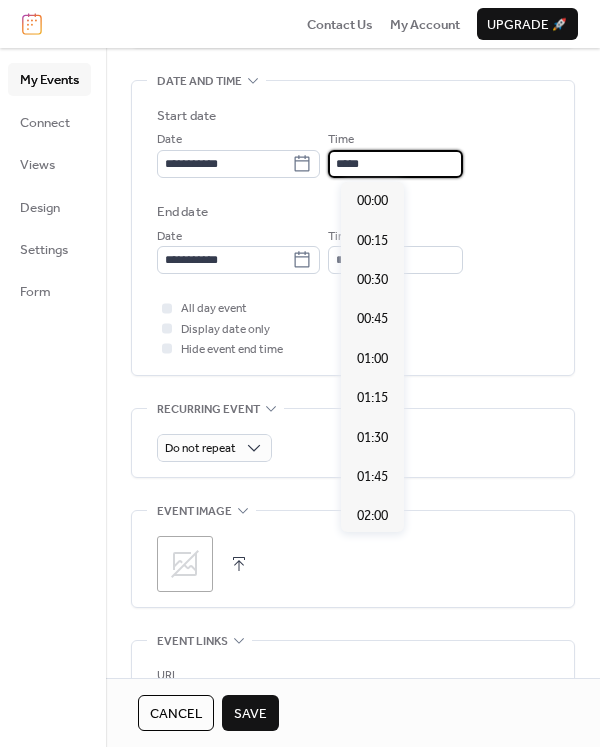 click on "*****" at bounding box center [395, 164] 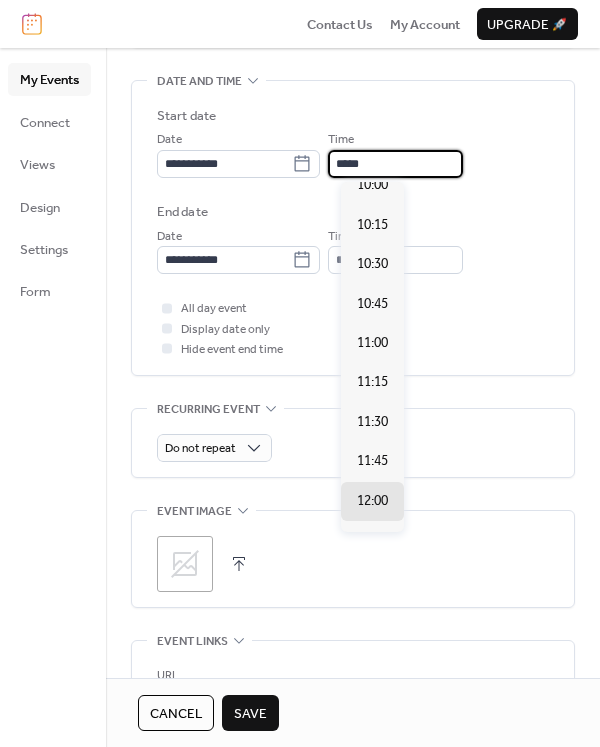 scroll, scrollTop: 1492, scrollLeft: 0, axis: vertical 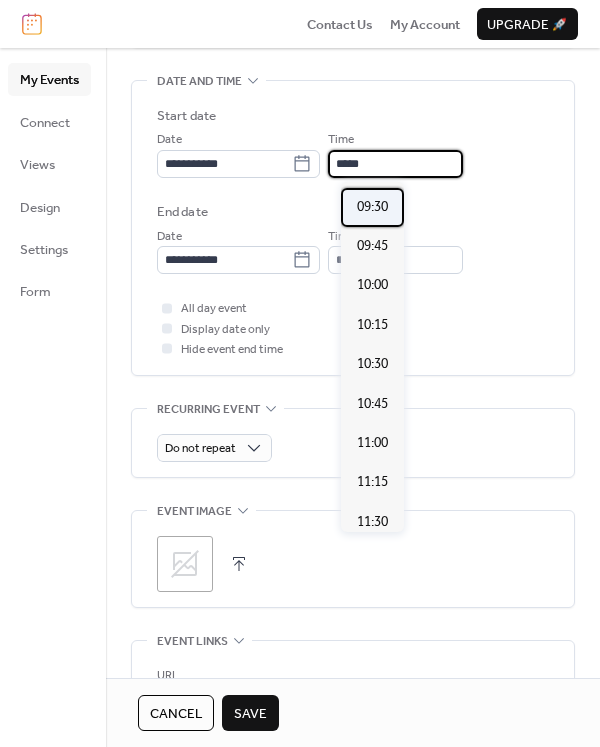 click on "09:30" at bounding box center (372, 207) 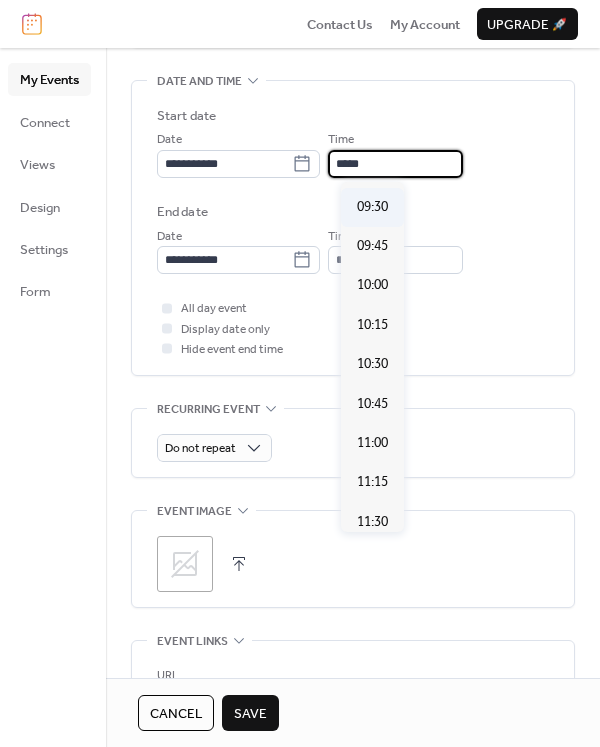 type on "*****" 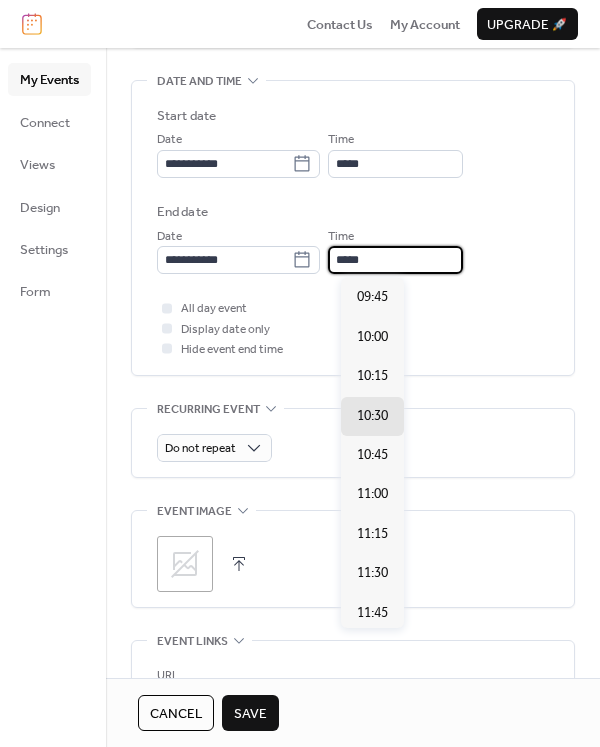 click on "*****" at bounding box center [395, 260] 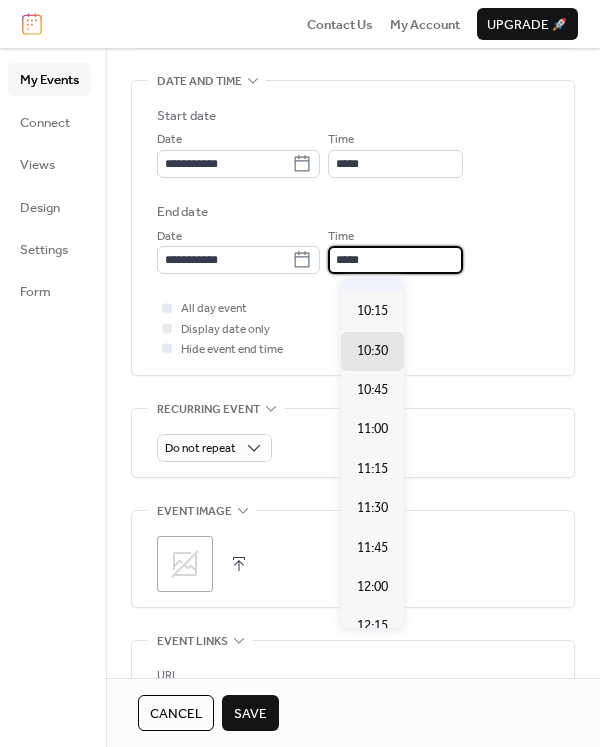 scroll, scrollTop: 100, scrollLeft: 0, axis: vertical 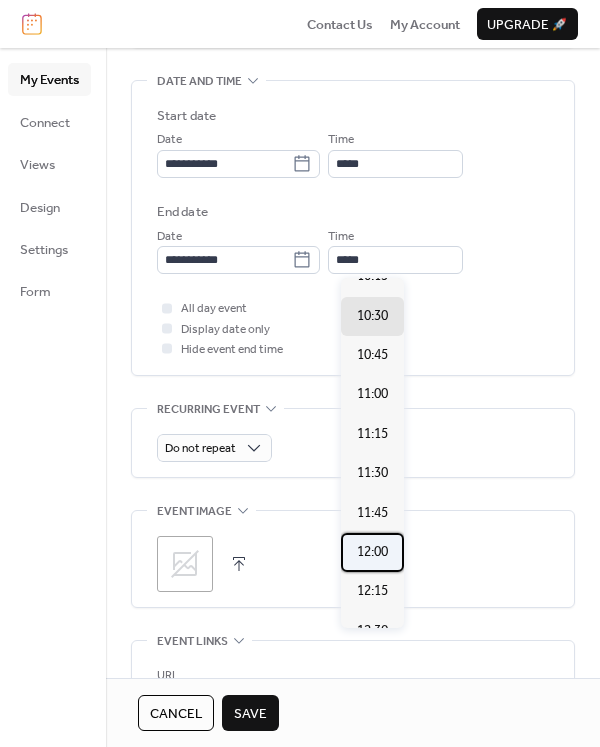 click on "12:00" at bounding box center [372, 552] 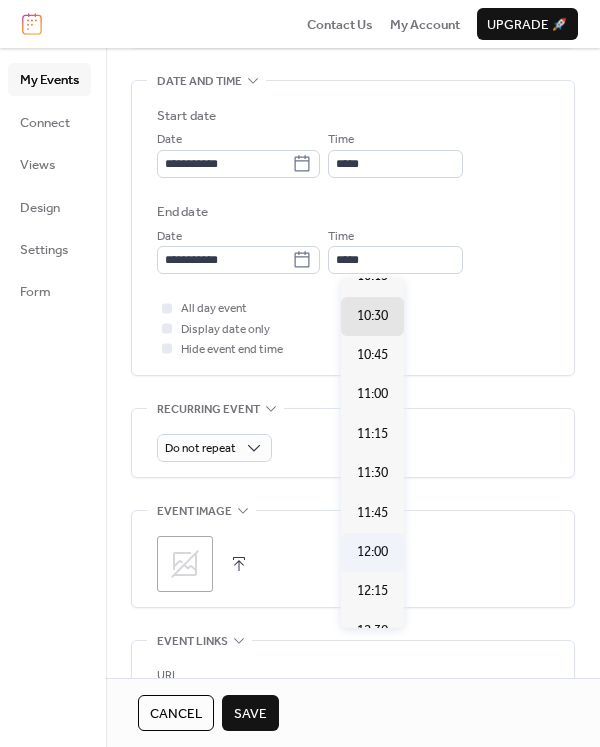 type on "*****" 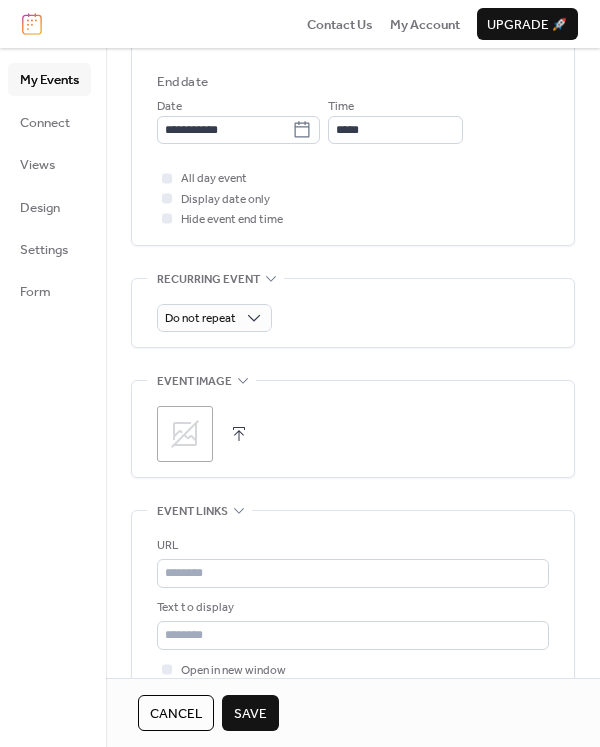 scroll, scrollTop: 800, scrollLeft: 0, axis: vertical 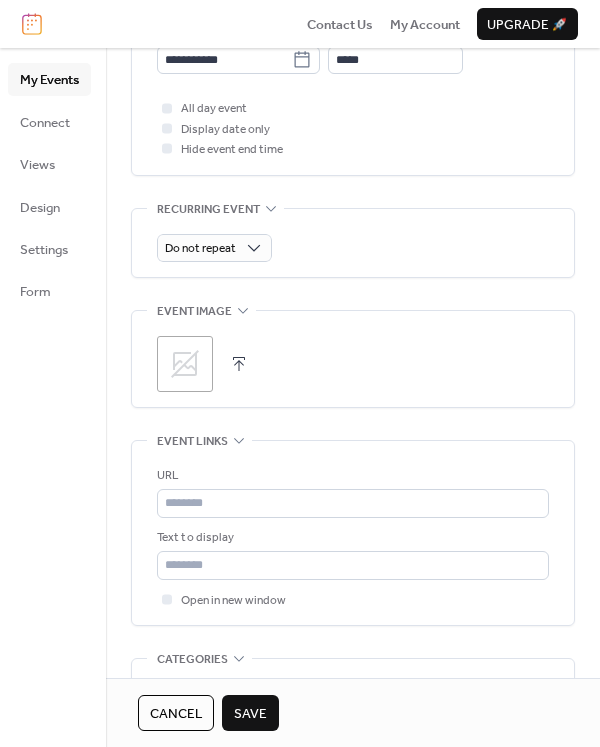 click 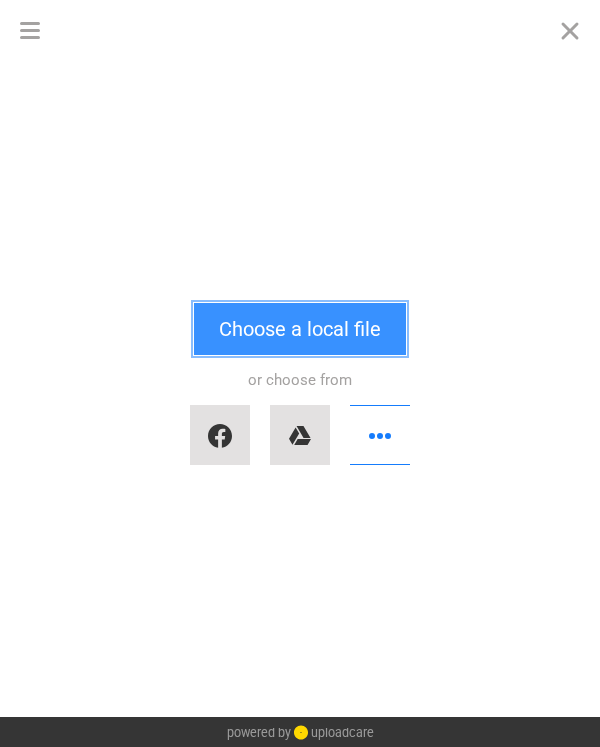 click on "Choose a local file" at bounding box center [300, 329] 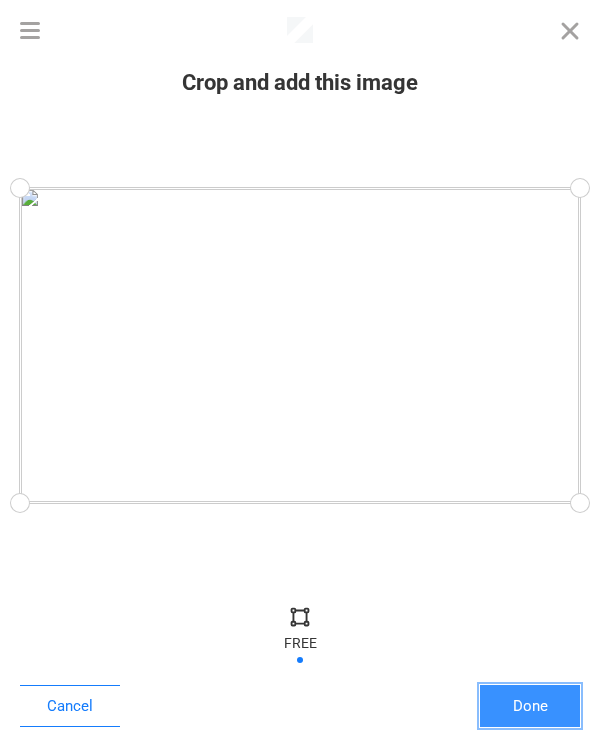 click on "Done" at bounding box center (530, 706) 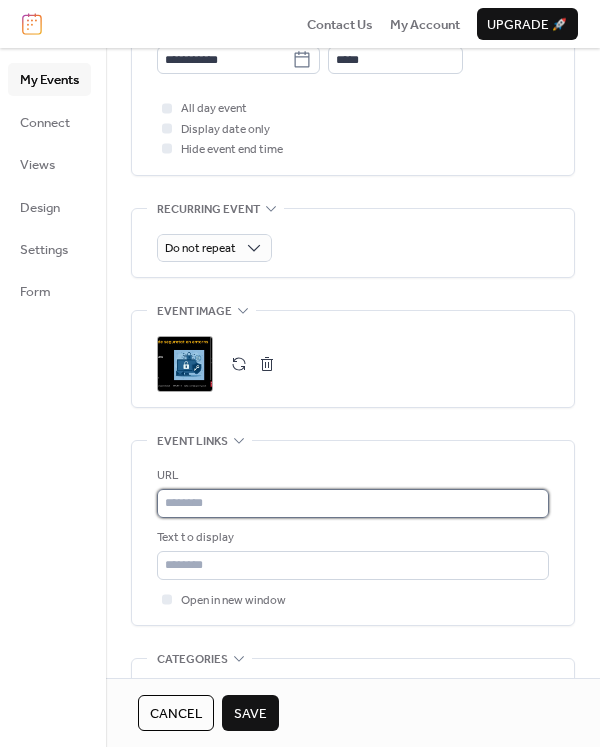click at bounding box center (353, 503) 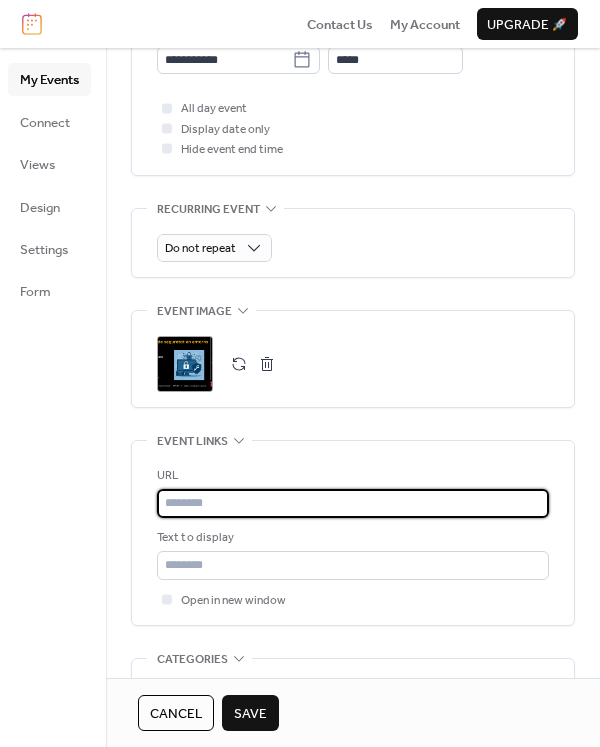 paste on "**********" 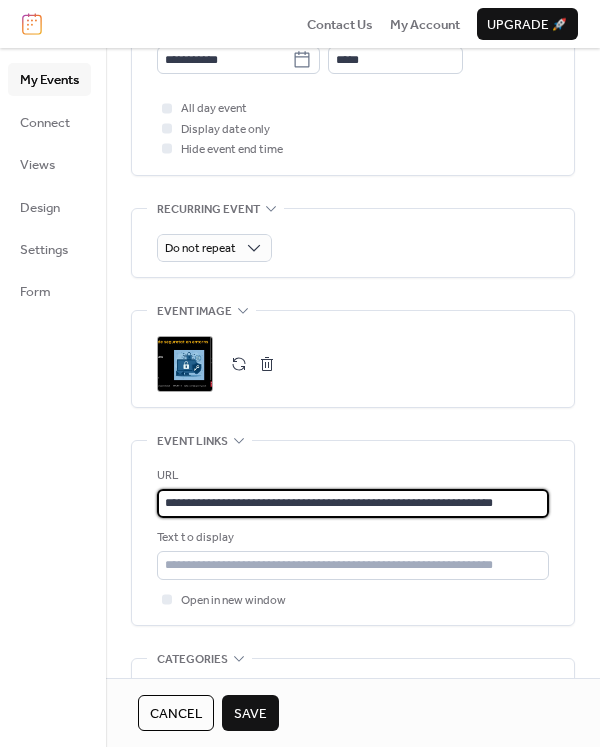 type on "**********" 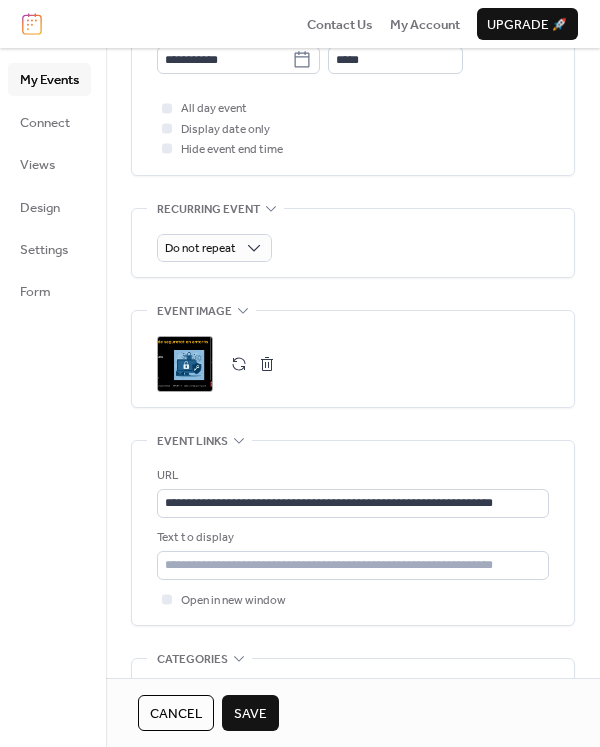 click on "**********" at bounding box center [353, 533] 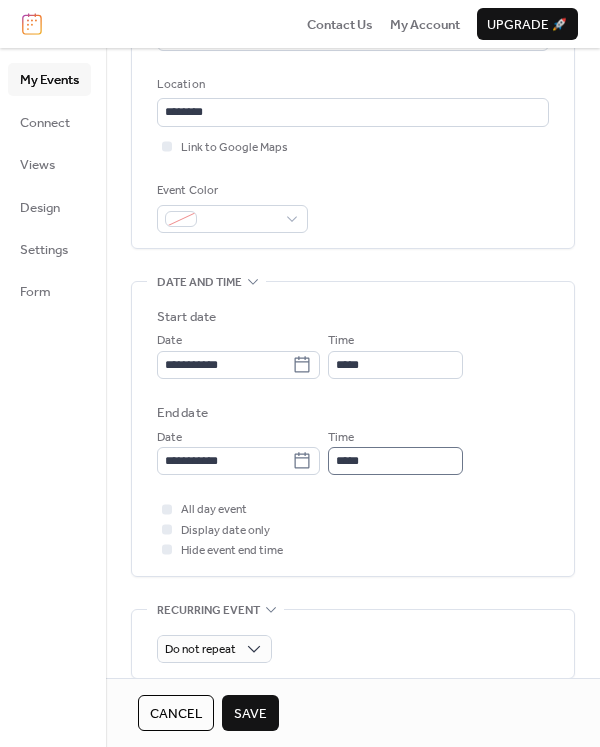 scroll, scrollTop: 0, scrollLeft: 0, axis: both 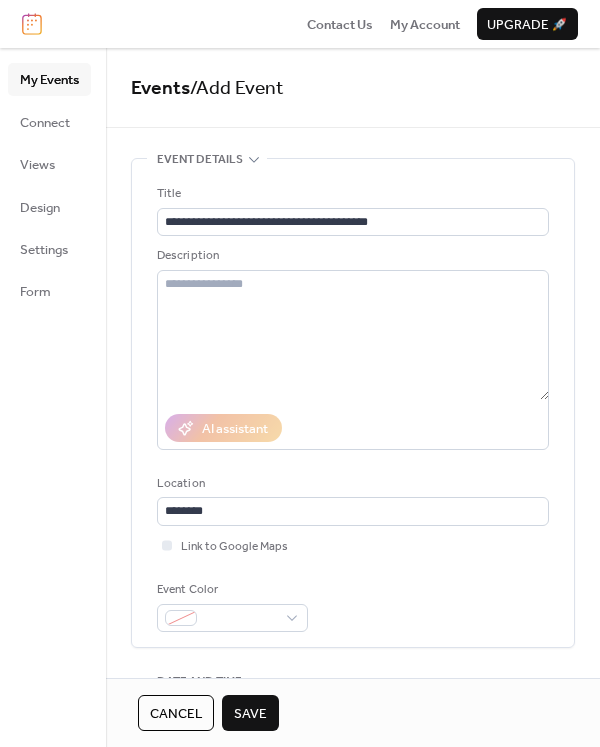 click on "Save" at bounding box center [250, 714] 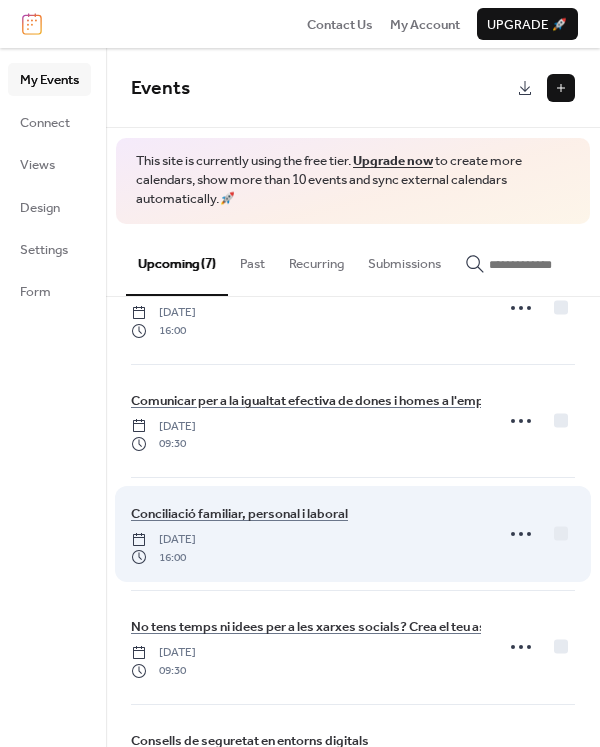 scroll, scrollTop: 387, scrollLeft: 0, axis: vertical 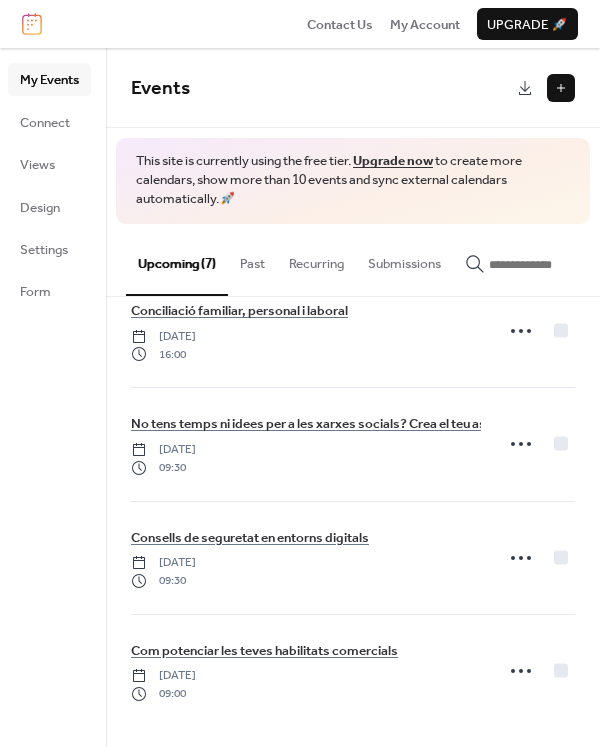 click at bounding box center [561, 88] 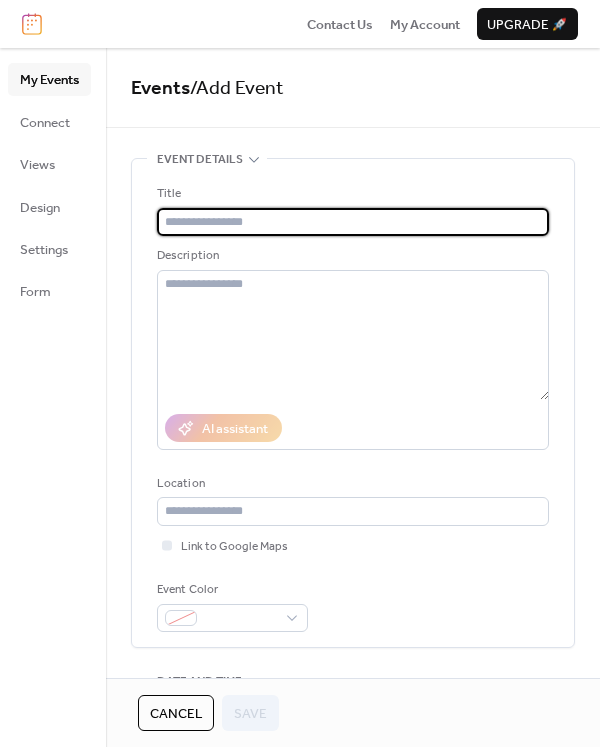 click at bounding box center (353, 222) 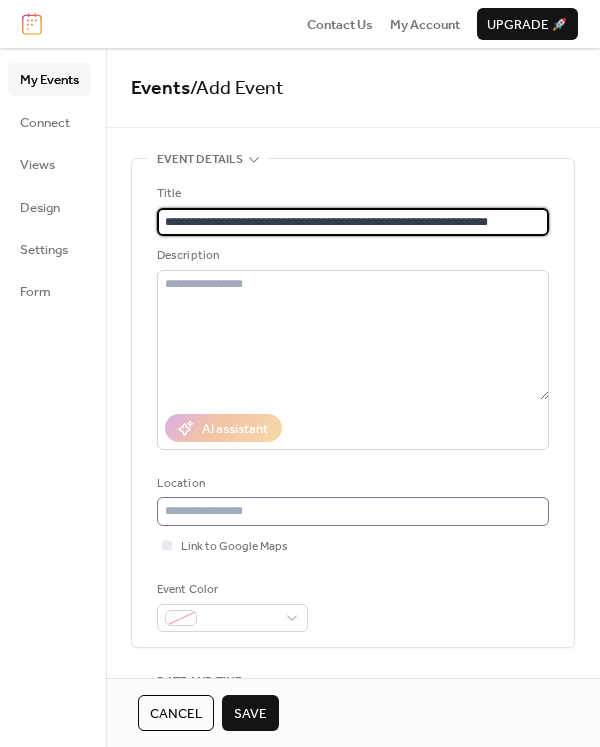 type on "**********" 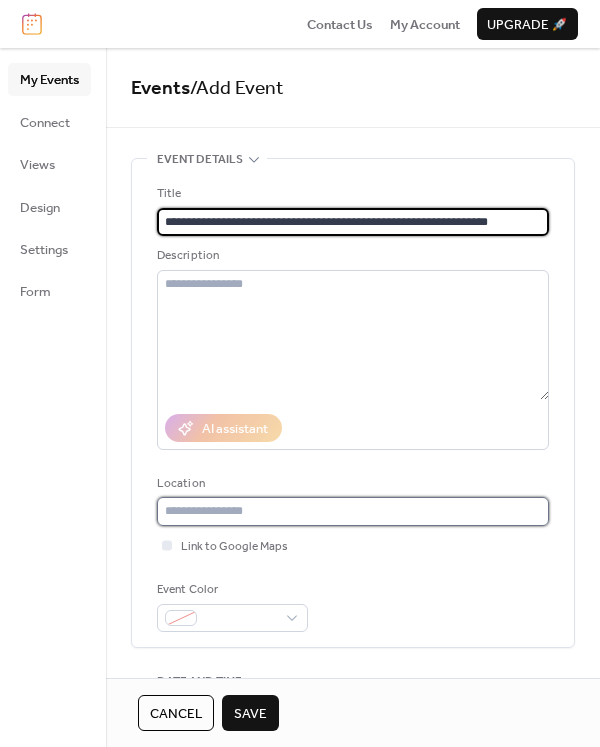 click at bounding box center [353, 511] 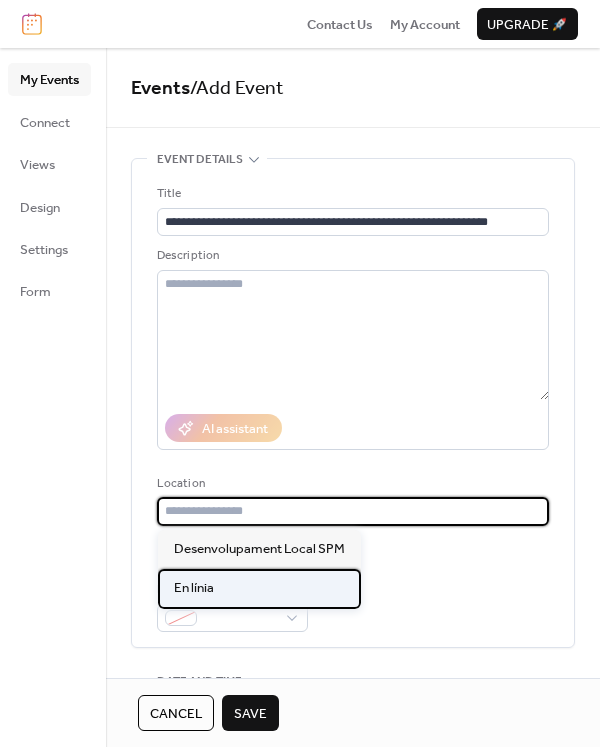 click on "En línia" at bounding box center [259, 588] 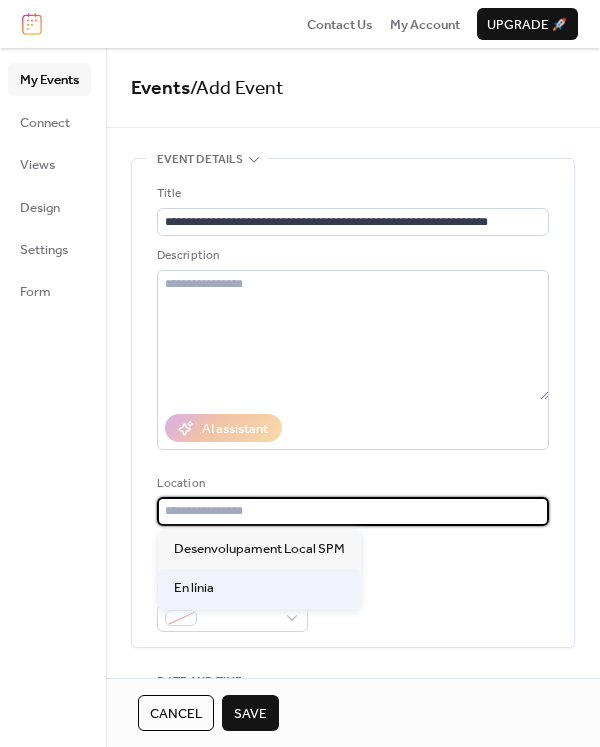 type on "********" 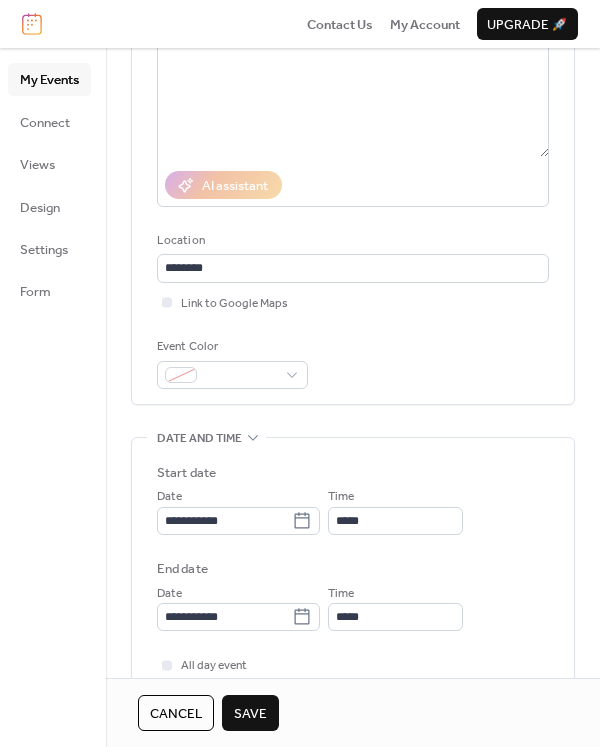 scroll, scrollTop: 300, scrollLeft: 0, axis: vertical 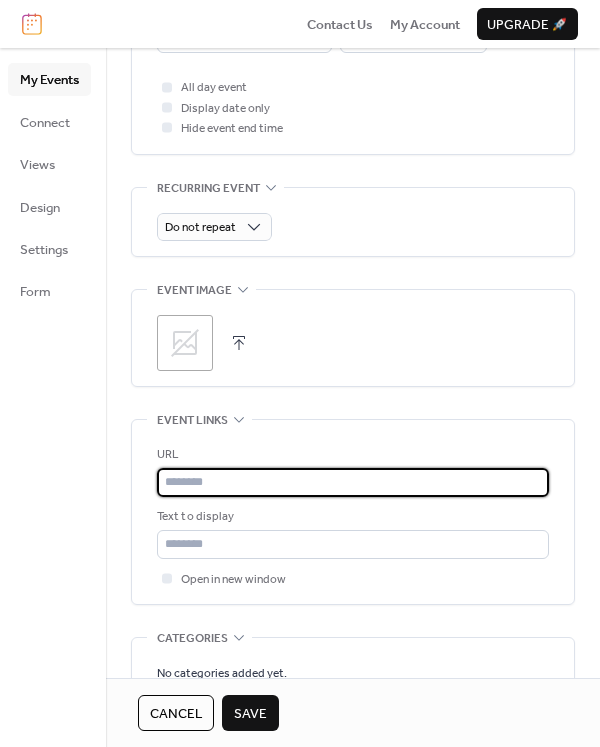 click at bounding box center (353, 482) 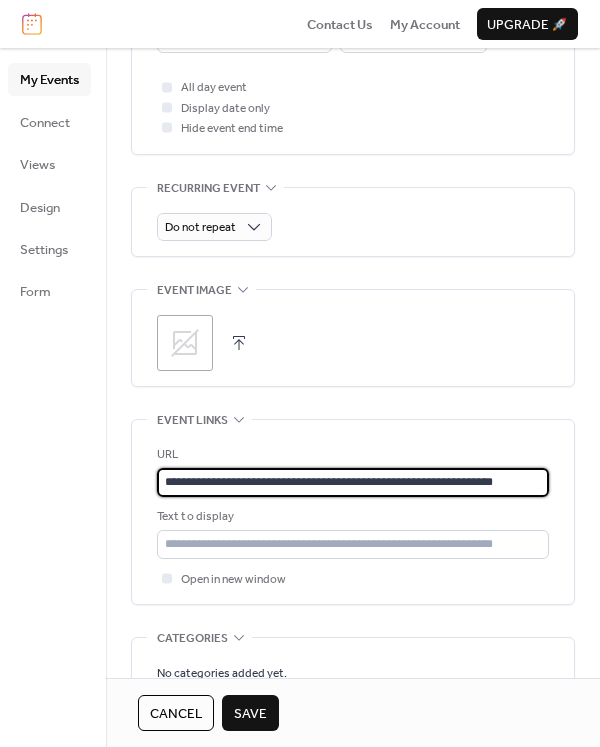 type on "**********" 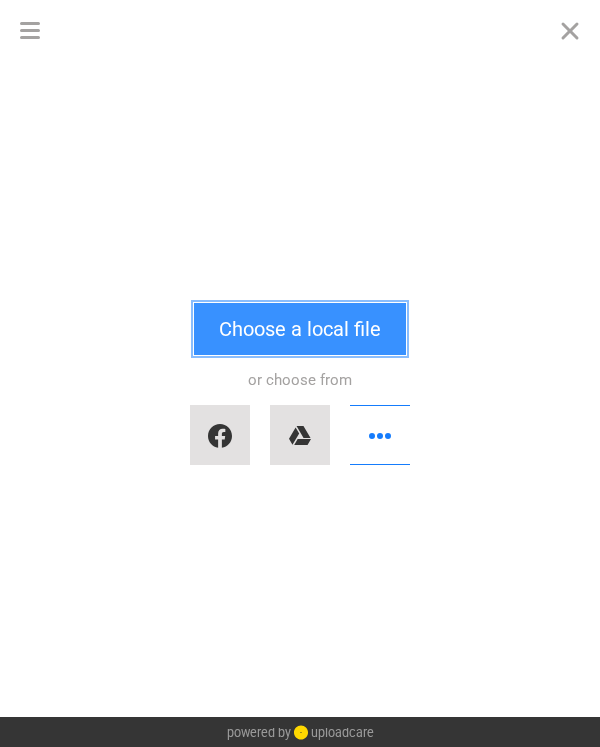 click on "Choose a local file" at bounding box center [300, 329] 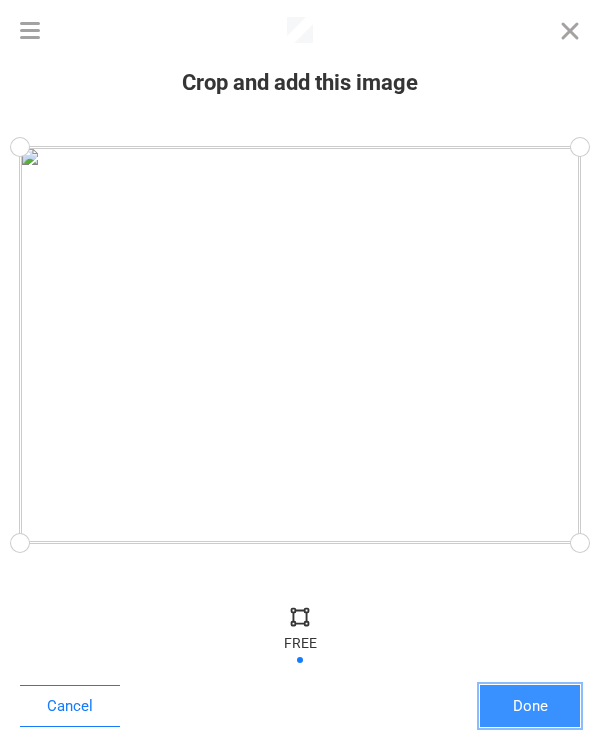 click on "Done" at bounding box center [530, 706] 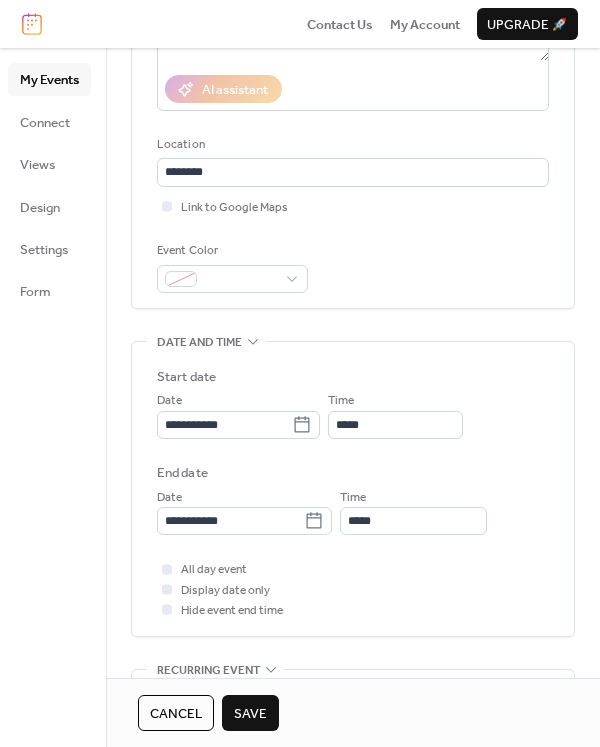 scroll, scrollTop: 400, scrollLeft: 0, axis: vertical 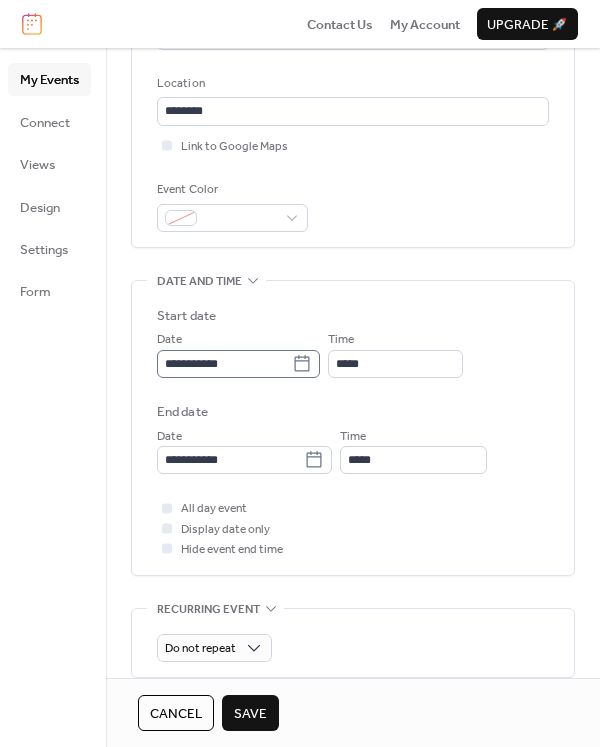 click 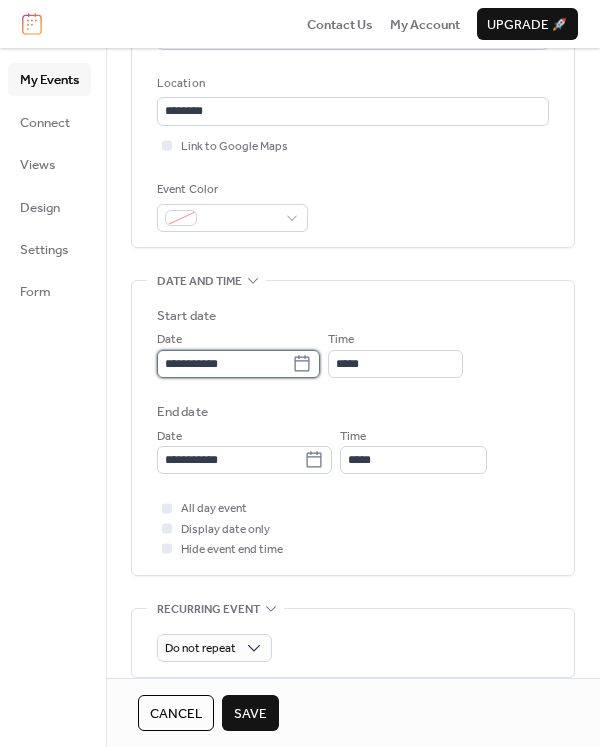 click on "**********" at bounding box center (224, 364) 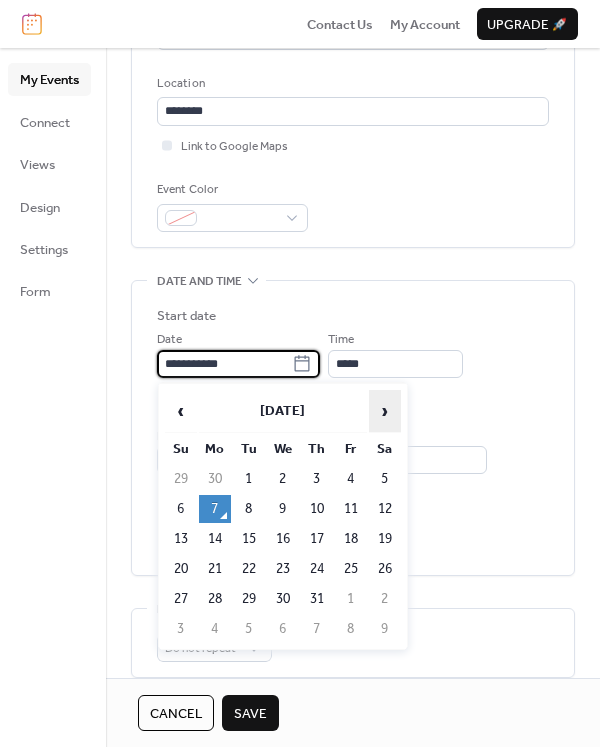 click on "›" at bounding box center (385, 411) 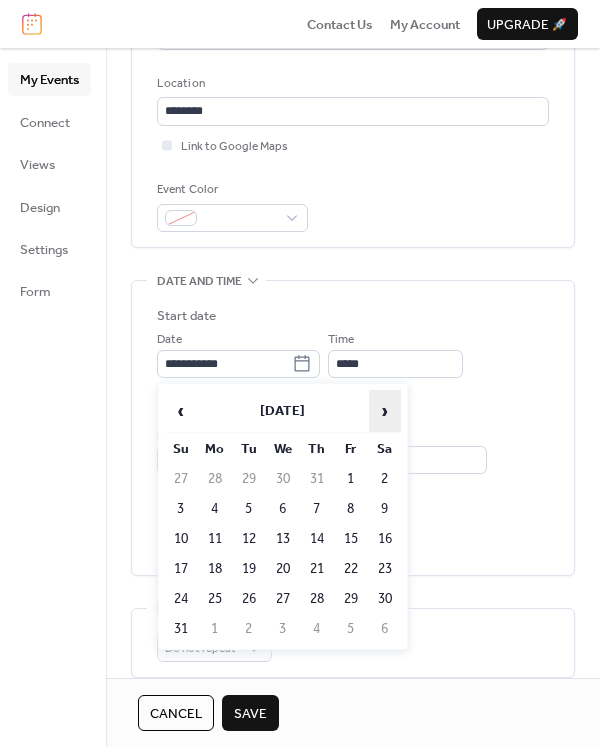 click on "›" at bounding box center [385, 411] 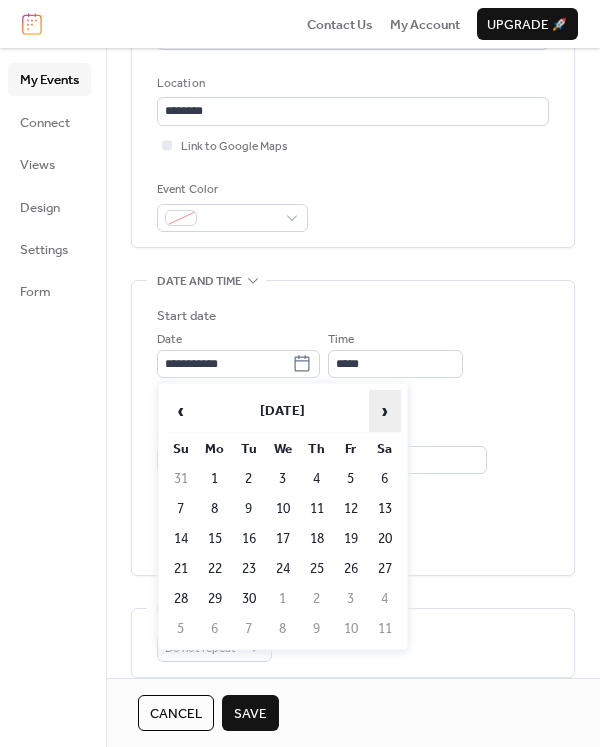 click on "›" at bounding box center [385, 411] 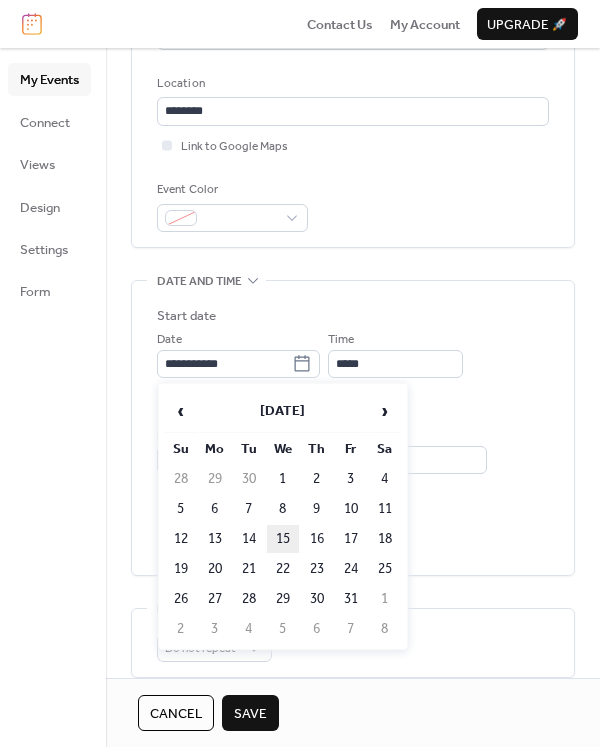 click on "15" at bounding box center [283, 539] 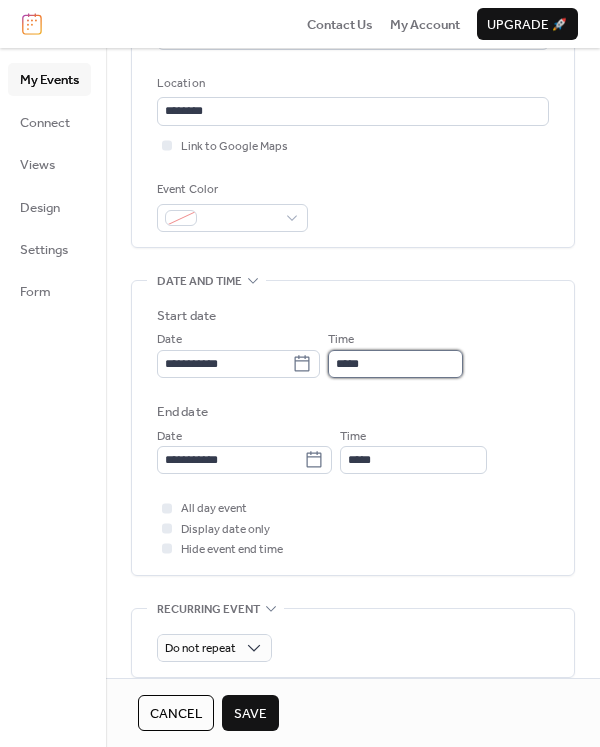 click on "*****" at bounding box center [395, 364] 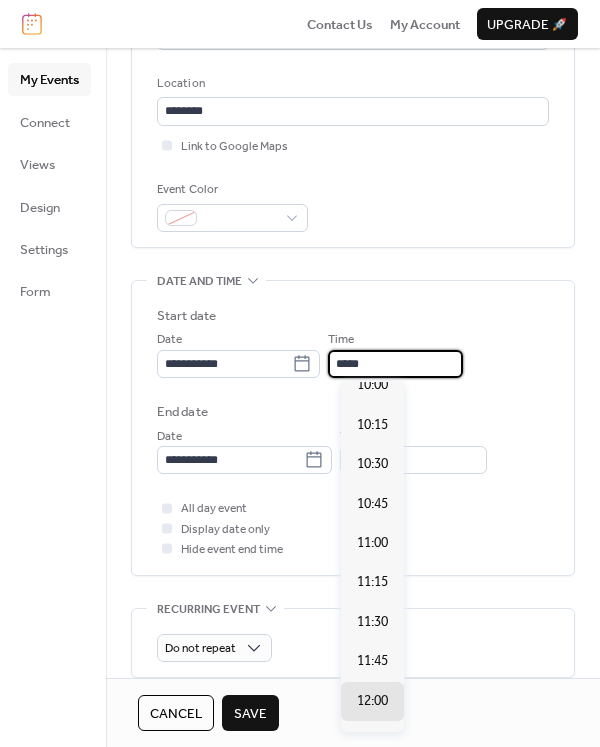 scroll, scrollTop: 1492, scrollLeft: 0, axis: vertical 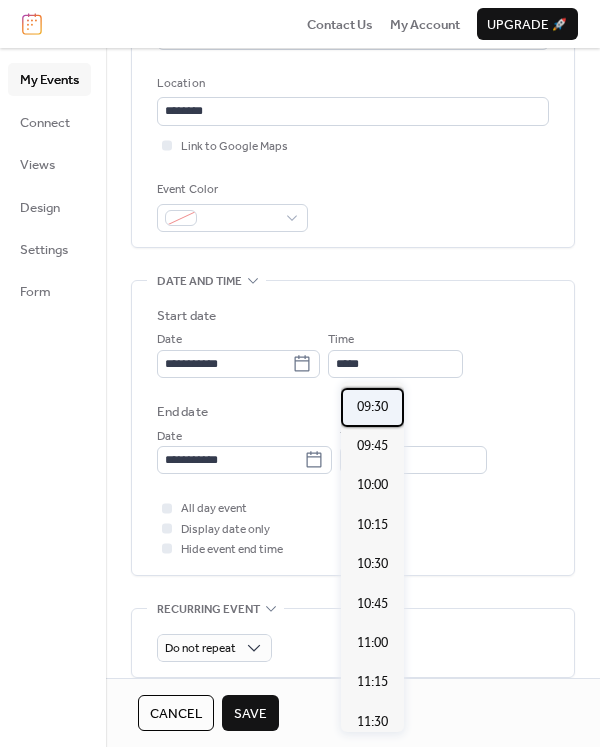 click on "09:30" at bounding box center [372, 407] 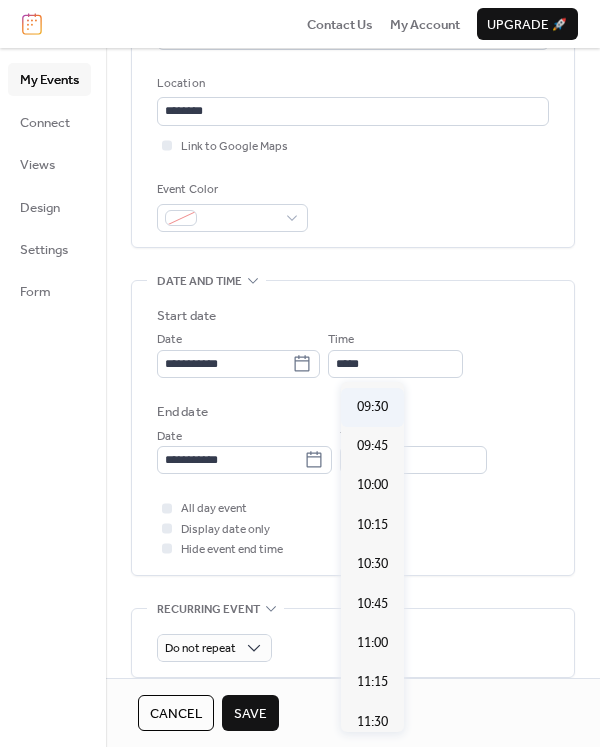 type on "*****" 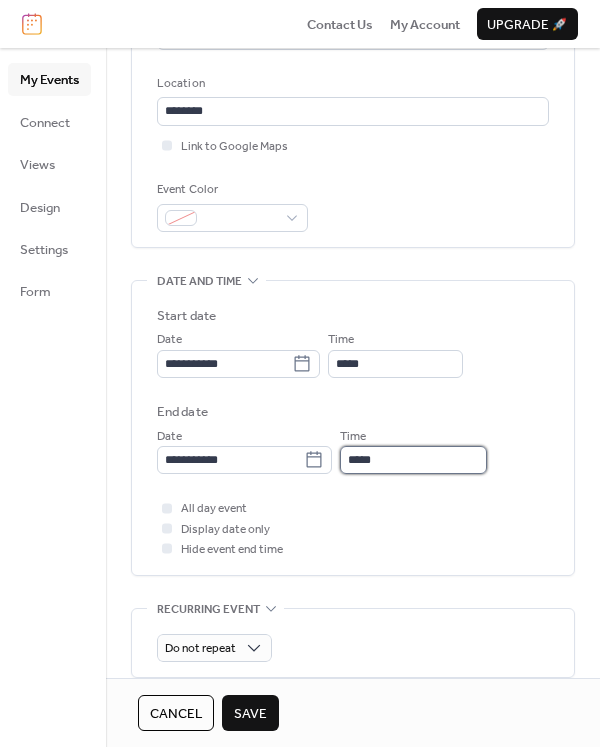click on "*****" at bounding box center (413, 460) 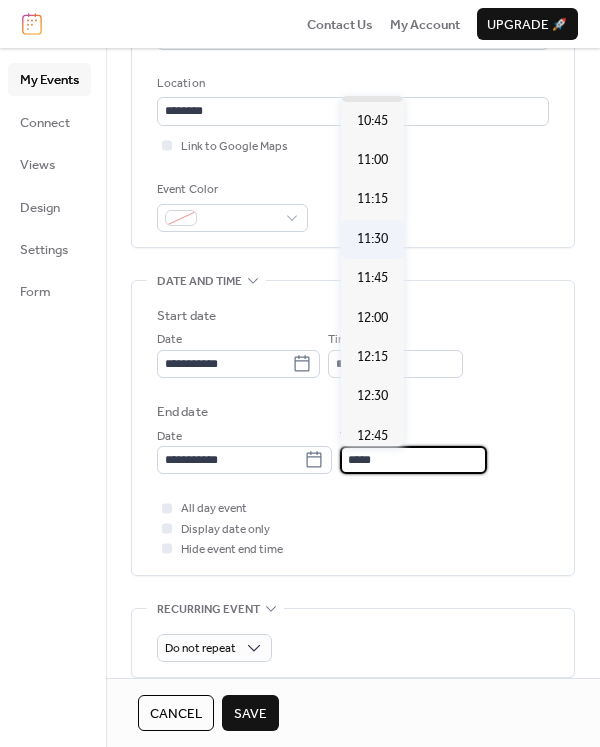 scroll, scrollTop: 200, scrollLeft: 0, axis: vertical 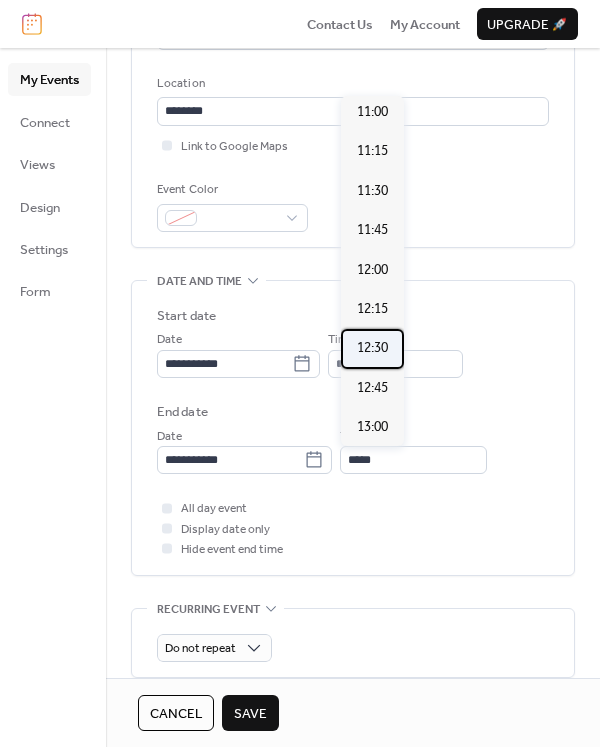click on "12:30" at bounding box center [372, 348] 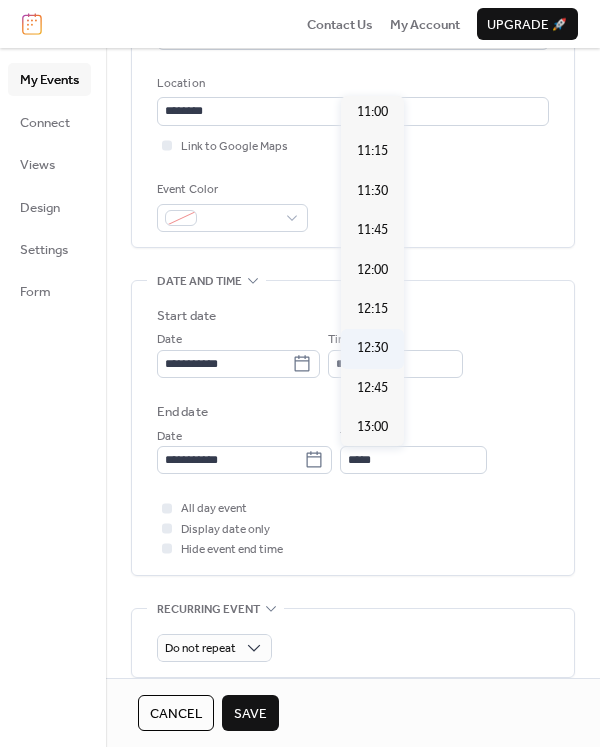 type on "*****" 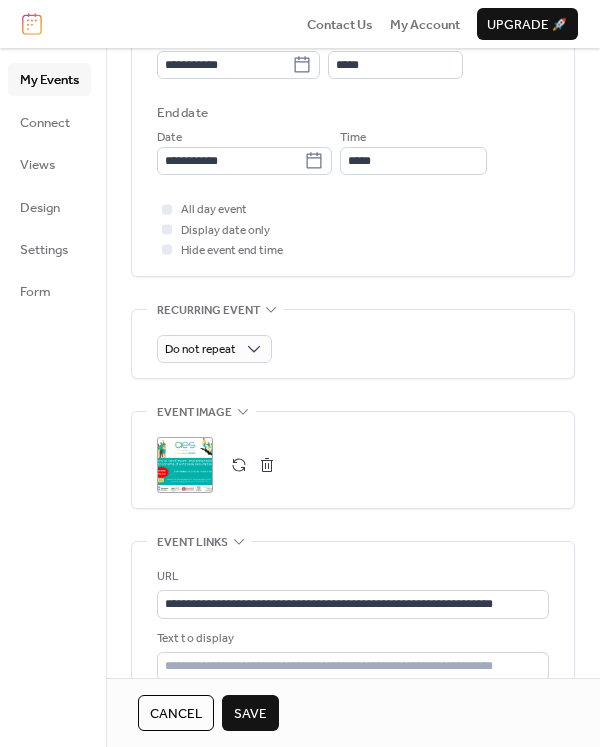 scroll, scrollTop: 700, scrollLeft: 0, axis: vertical 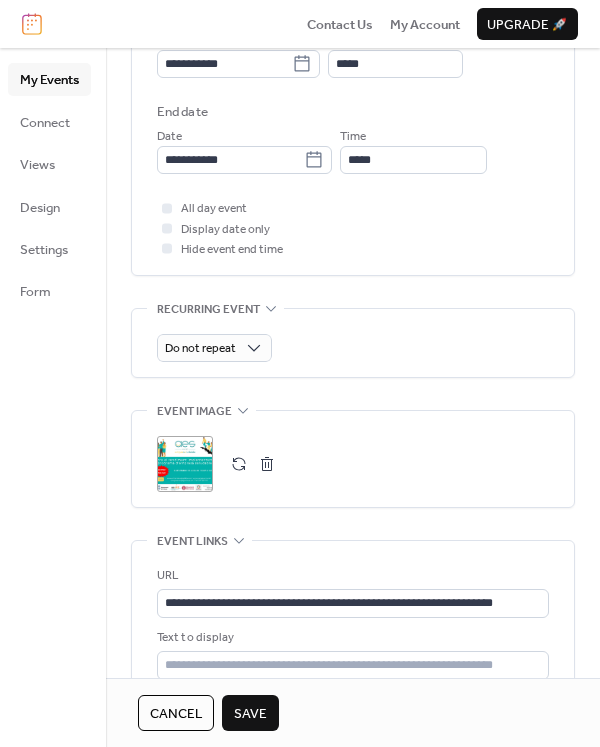 click on "Save" at bounding box center (250, 714) 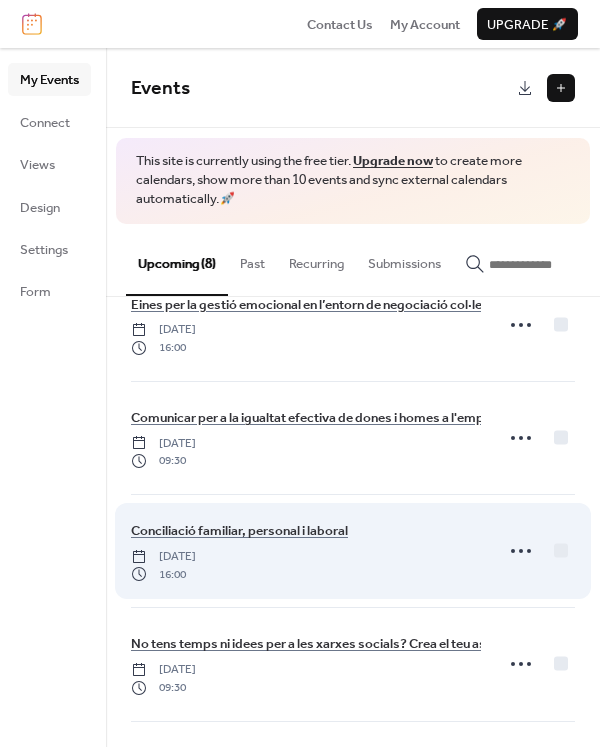 scroll, scrollTop: 500, scrollLeft: 0, axis: vertical 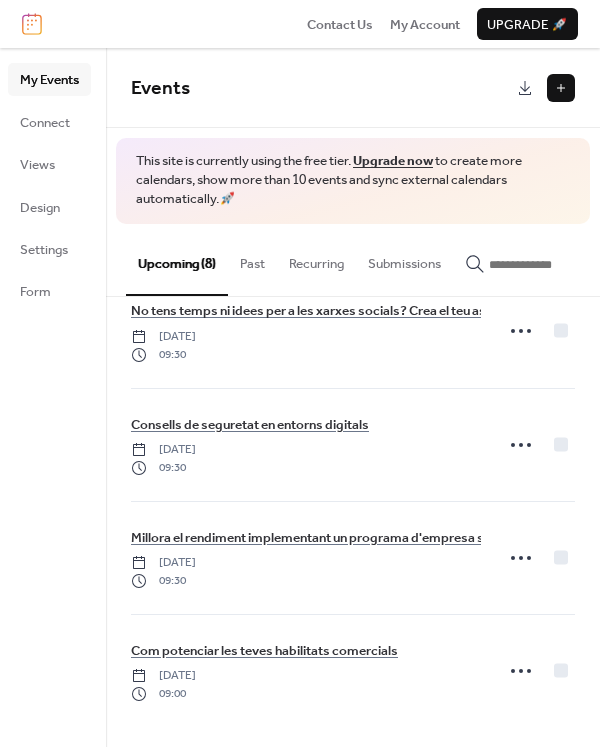 click at bounding box center [561, 88] 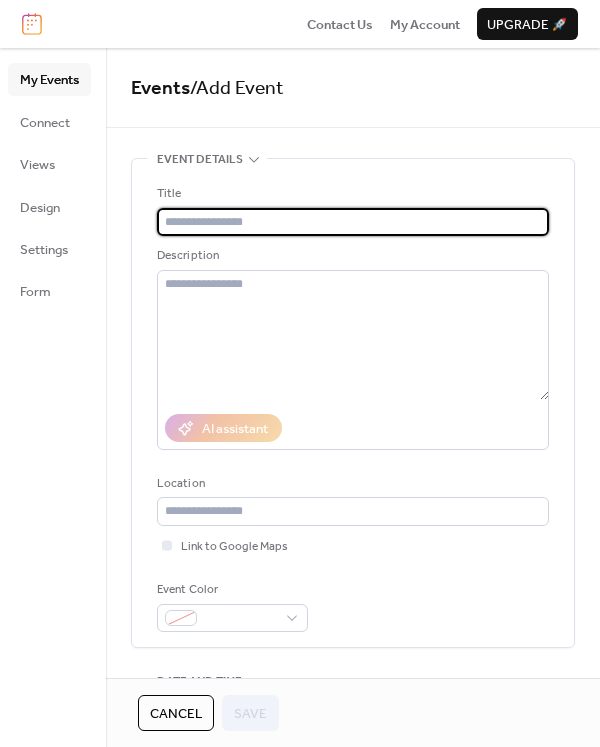 click at bounding box center (353, 222) 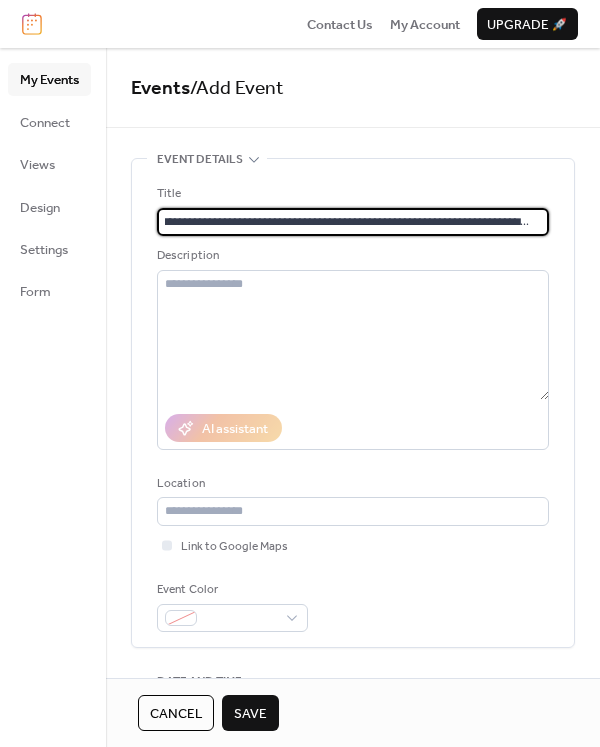 scroll, scrollTop: 0, scrollLeft: 26, axis: horizontal 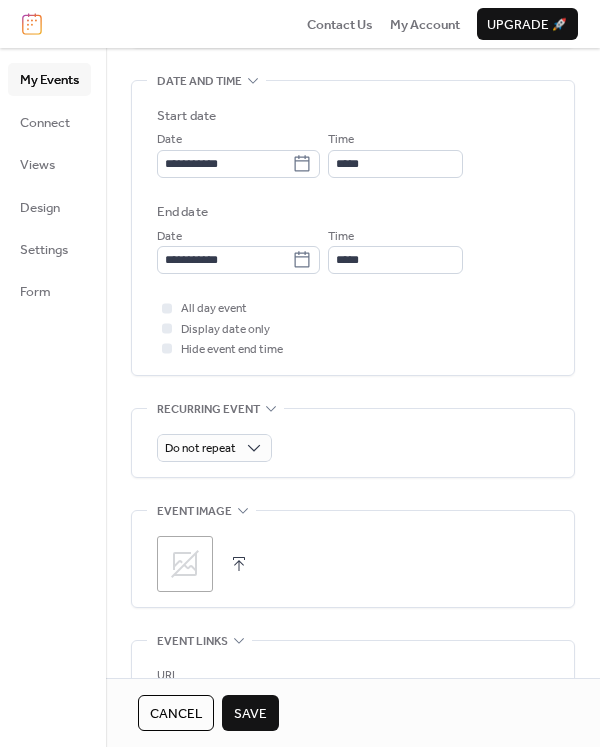 type on "**********" 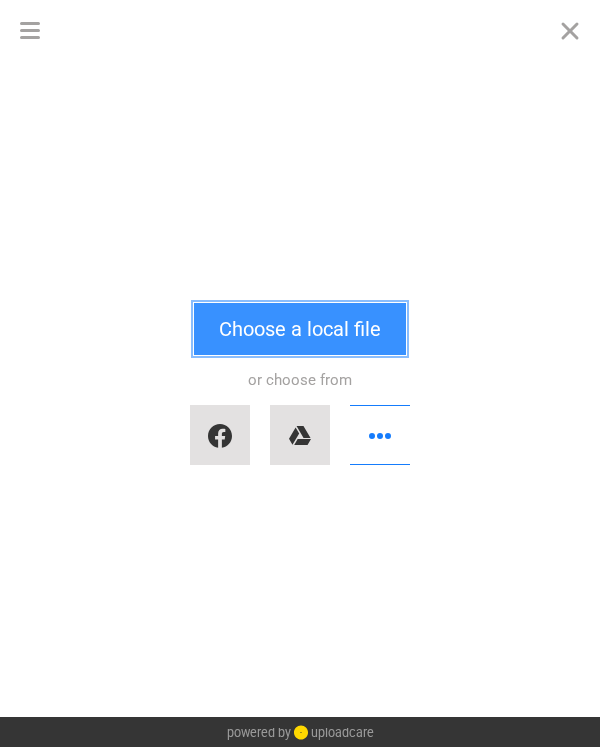 click on "Choose a local file" at bounding box center [300, 329] 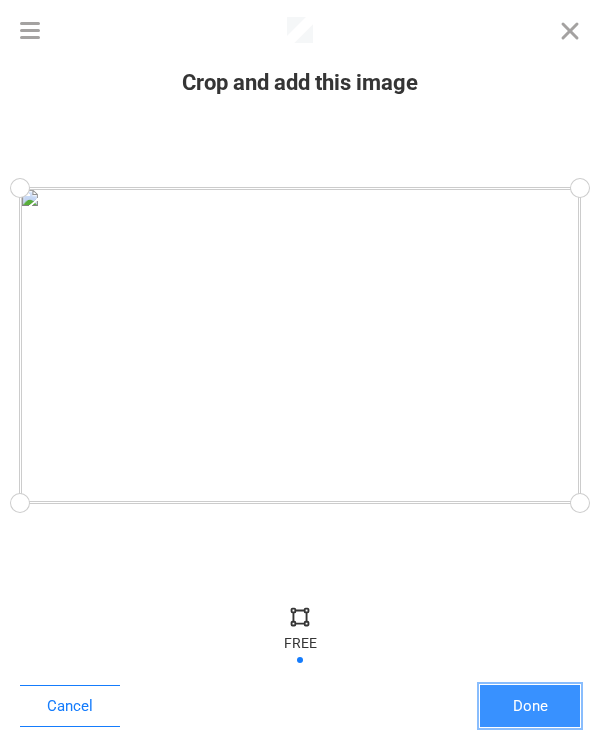 click on "Done" at bounding box center (530, 706) 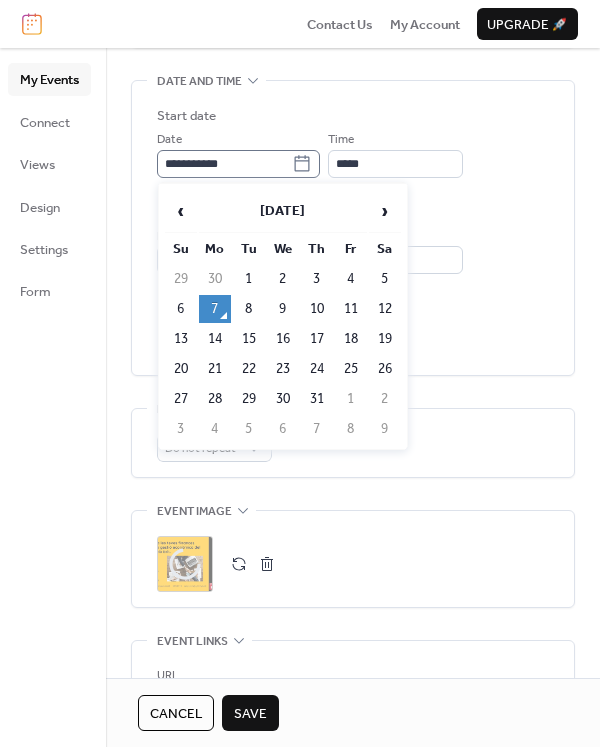 click 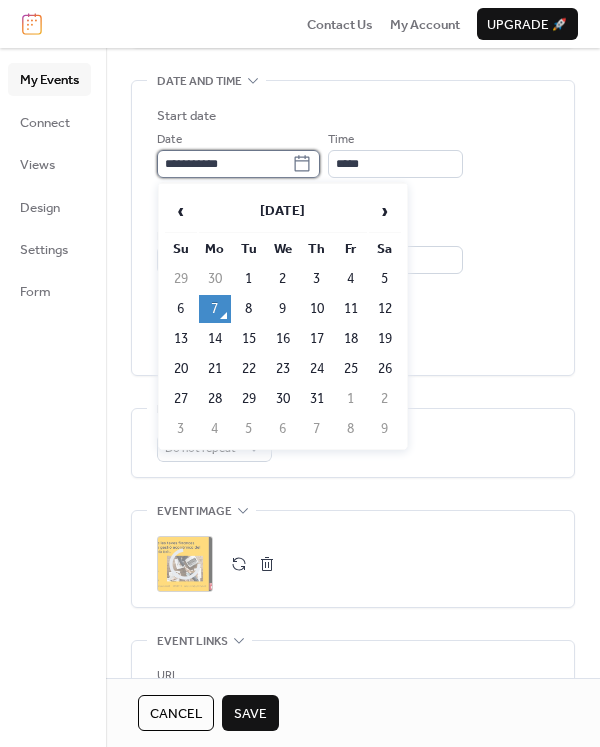 click on "**********" at bounding box center [224, 164] 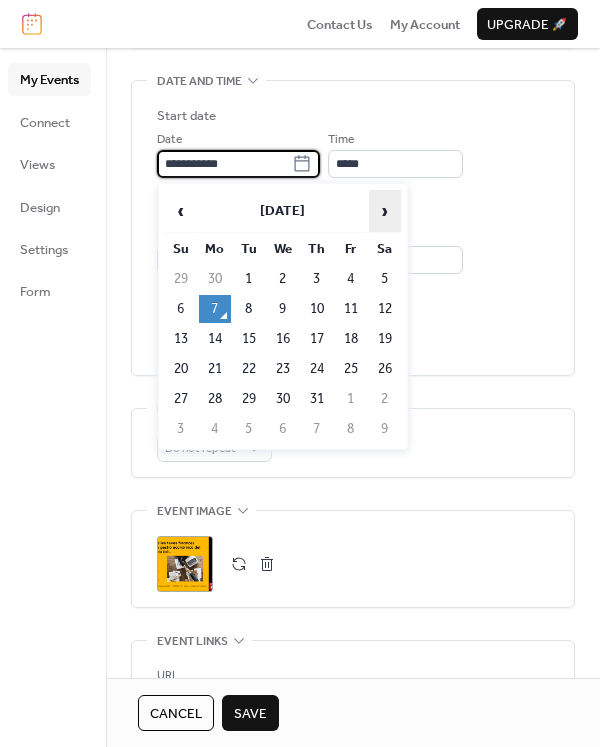 click on "›" at bounding box center [385, 211] 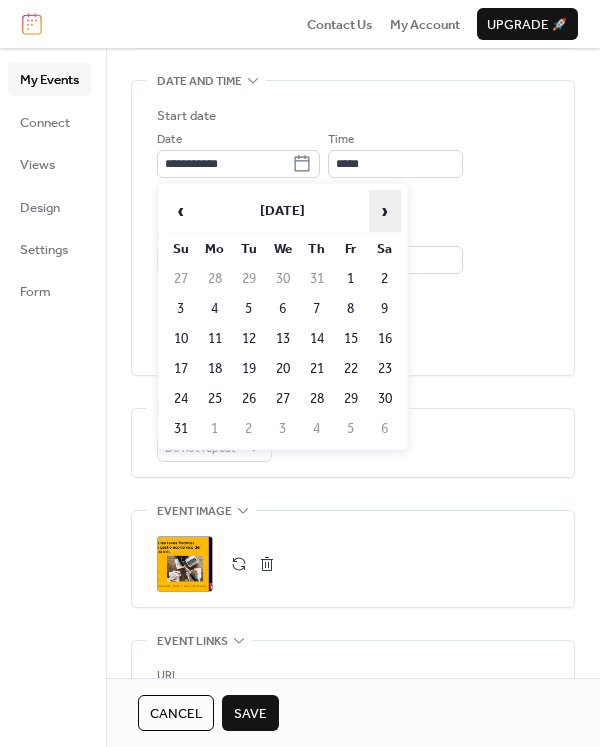 click on "›" at bounding box center (385, 211) 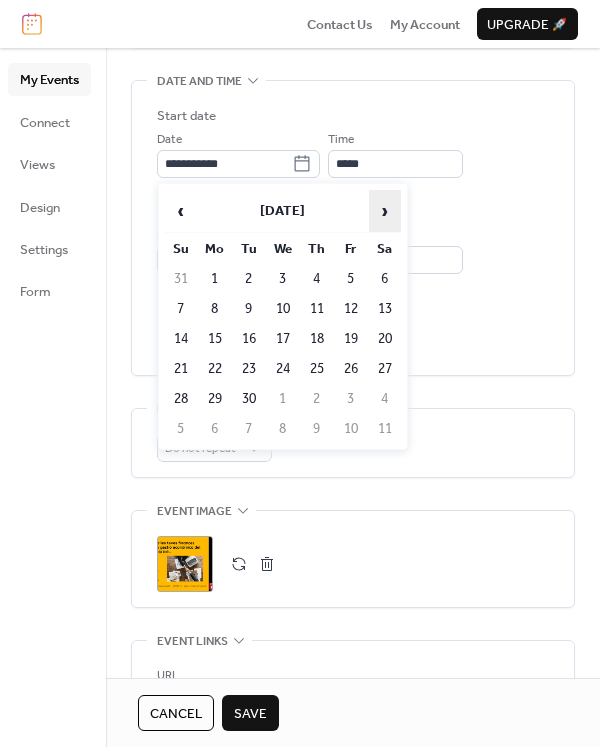 click on "›" at bounding box center (385, 211) 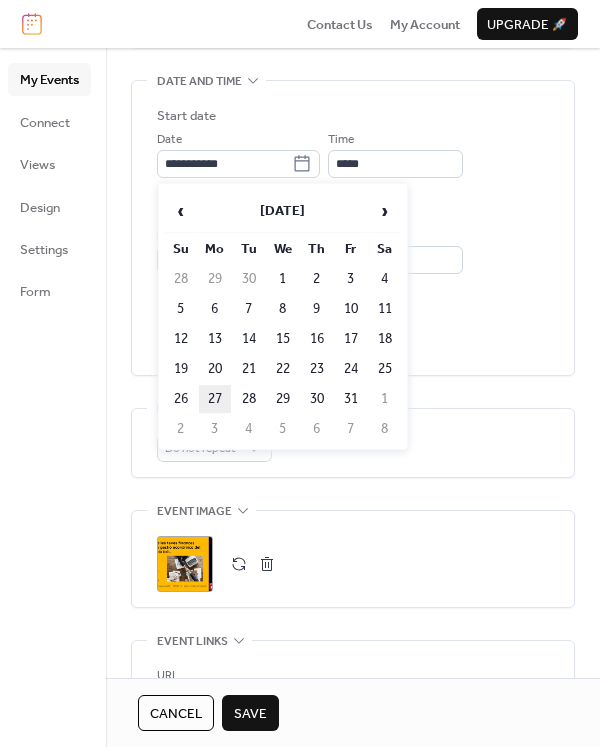 click on "27" at bounding box center [215, 399] 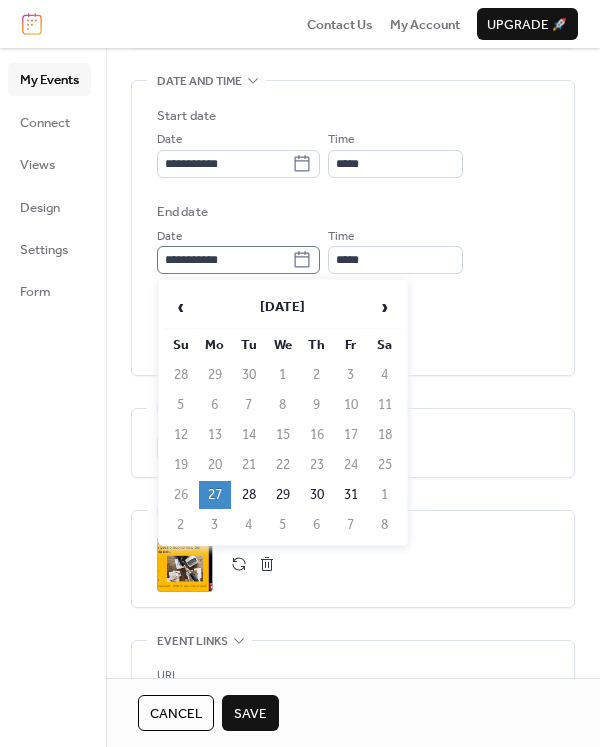 click on "**********" at bounding box center [238, 260] 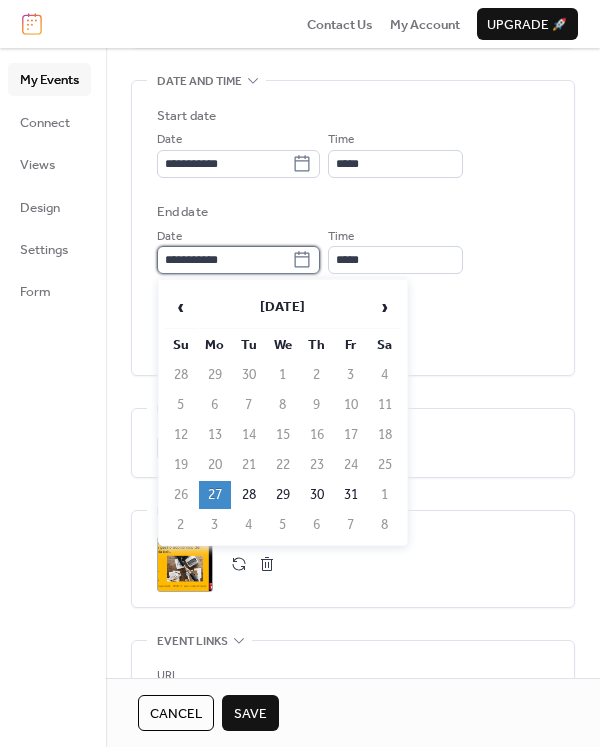 click on "**********" at bounding box center [224, 260] 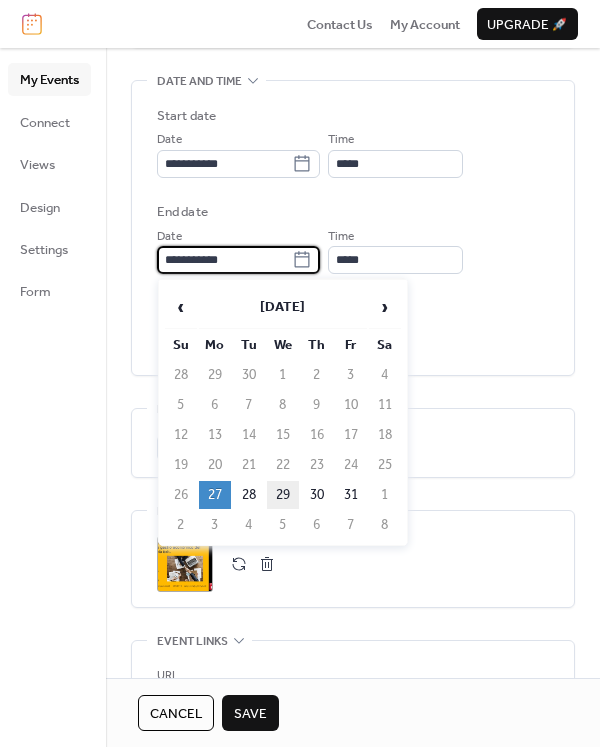 click on "29" at bounding box center (283, 495) 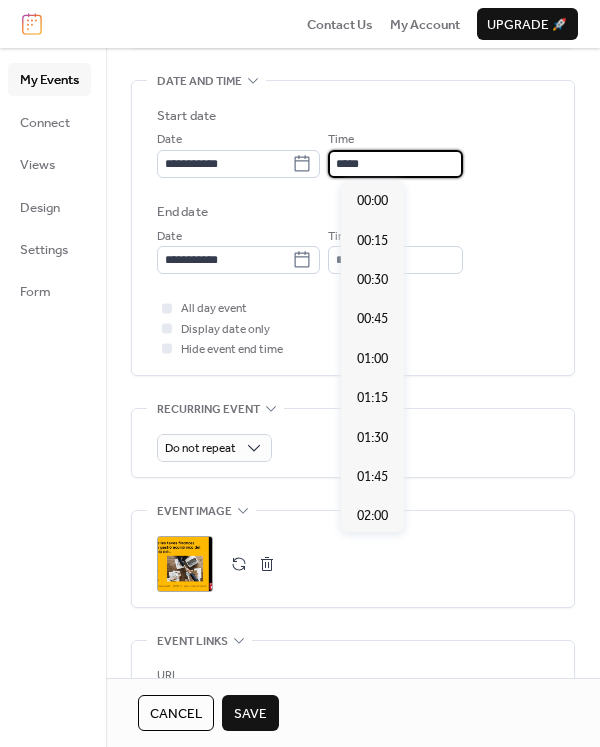 click on "*****" at bounding box center (395, 164) 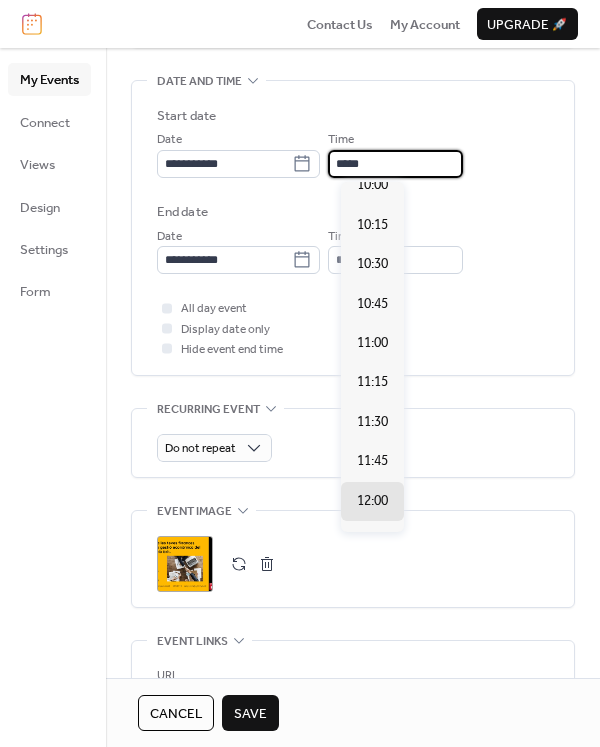 scroll, scrollTop: 1492, scrollLeft: 0, axis: vertical 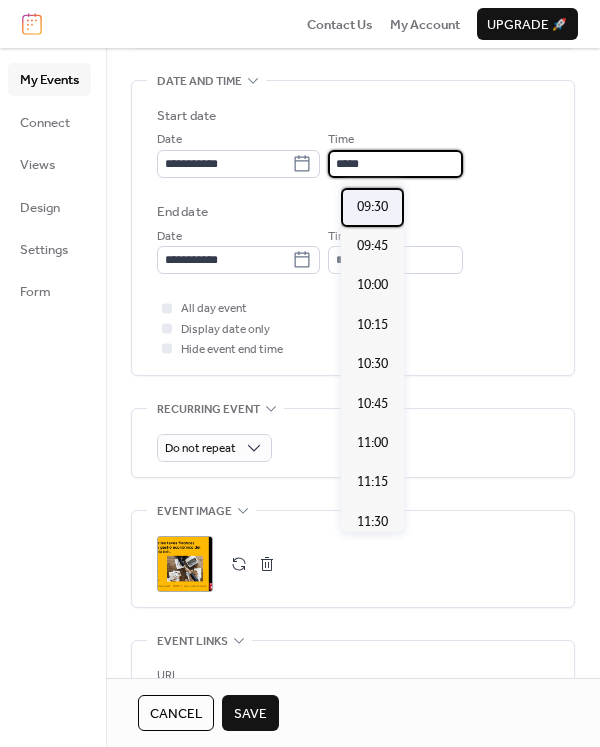click on "09:30" at bounding box center [372, 207] 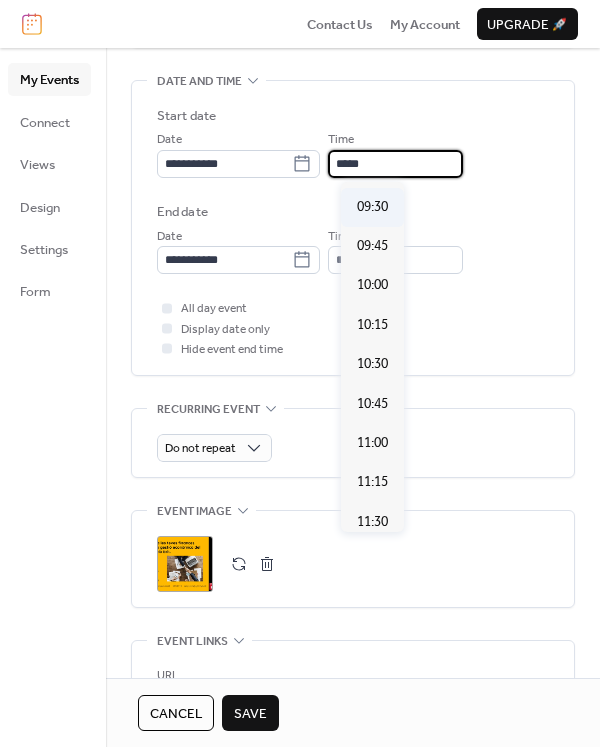 type on "*****" 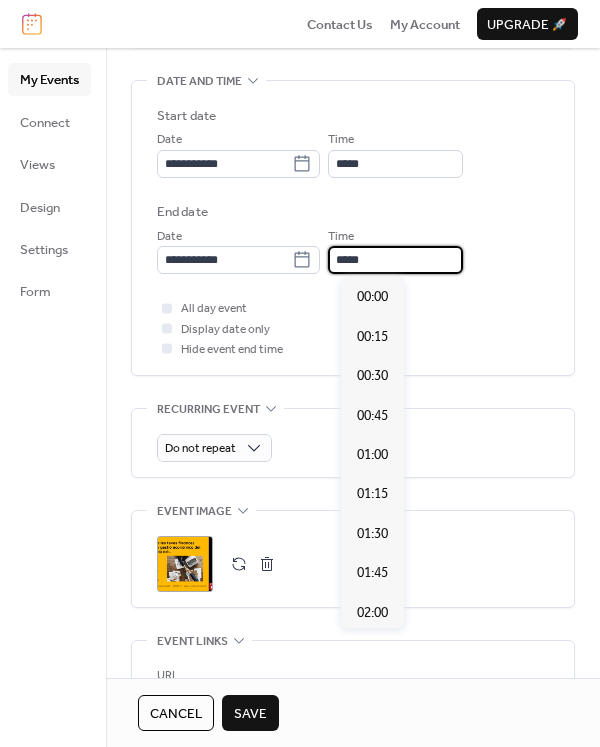 click on "*****" at bounding box center [395, 260] 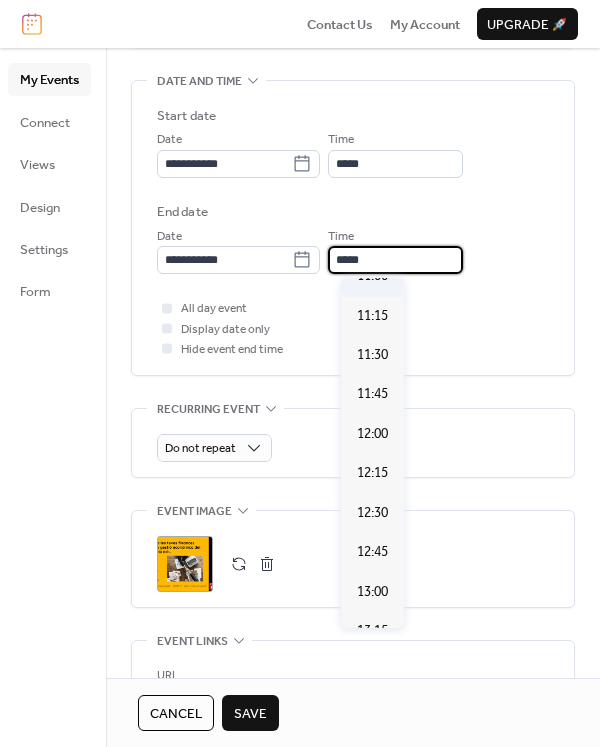 scroll, scrollTop: 1855, scrollLeft: 0, axis: vertical 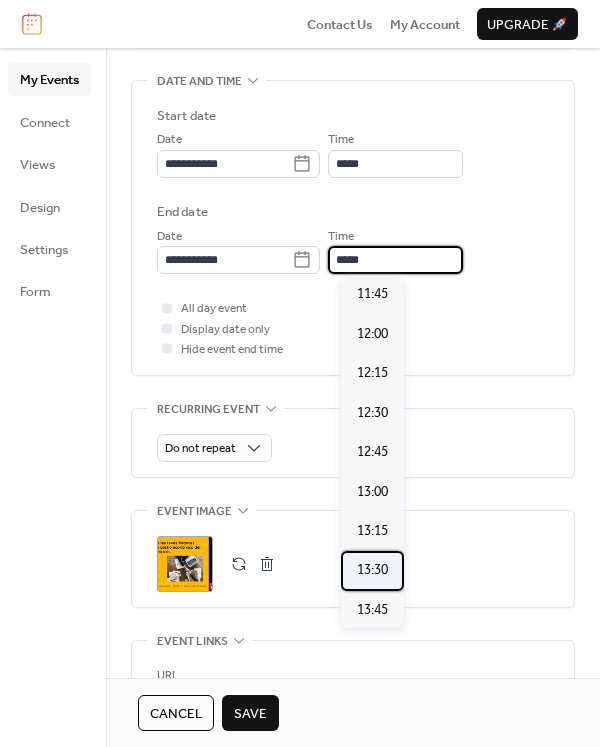 click on "13:30" at bounding box center (372, 570) 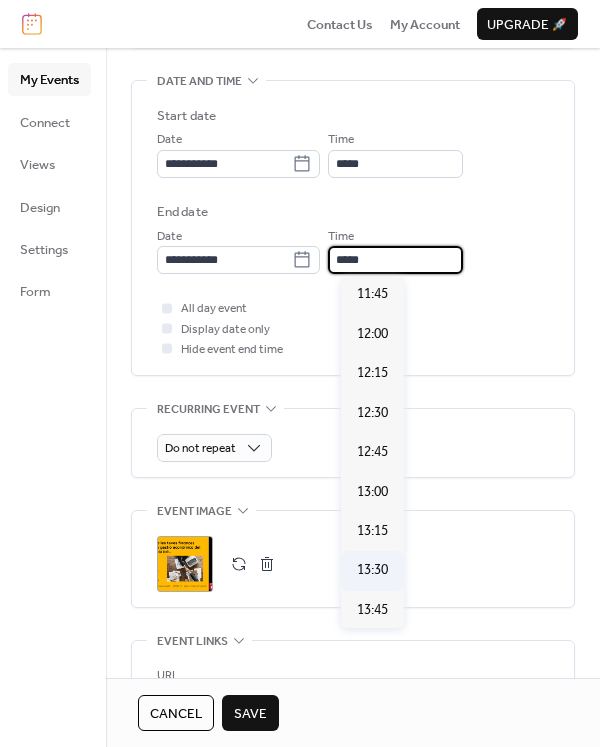 type on "*****" 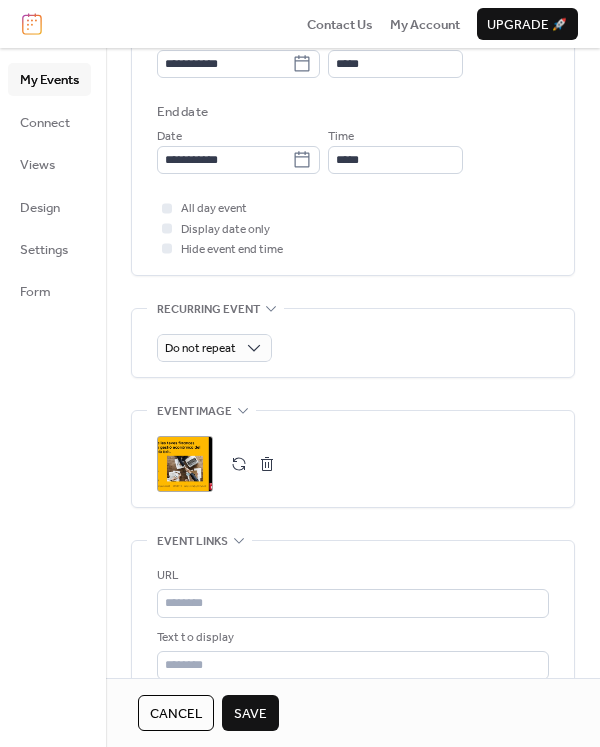 scroll, scrollTop: 999, scrollLeft: 0, axis: vertical 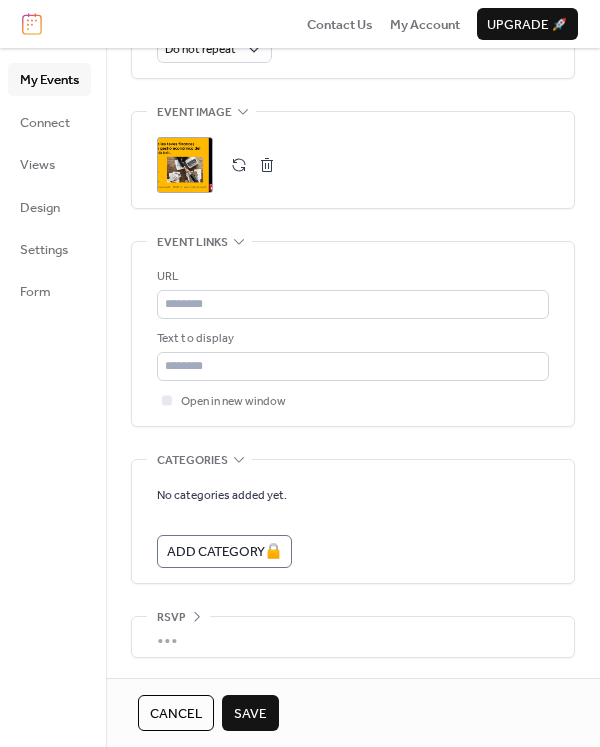 click on "Save" at bounding box center (250, 714) 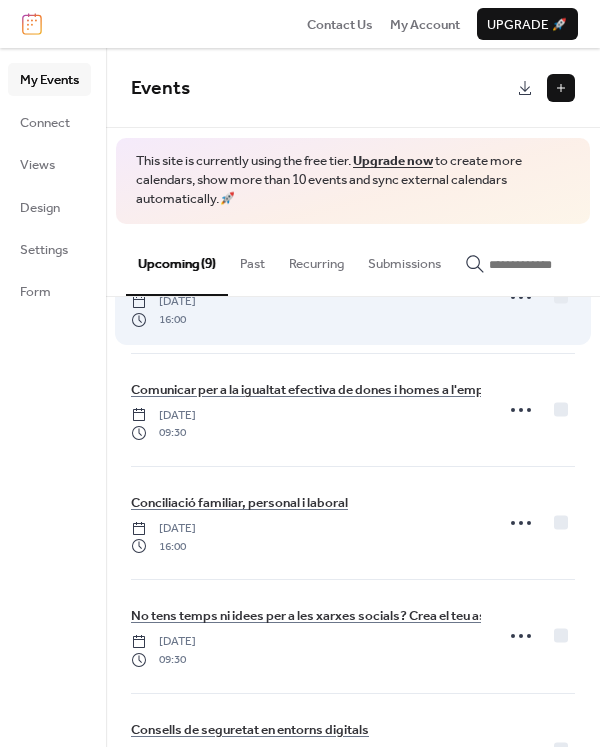 scroll, scrollTop: 613, scrollLeft: 0, axis: vertical 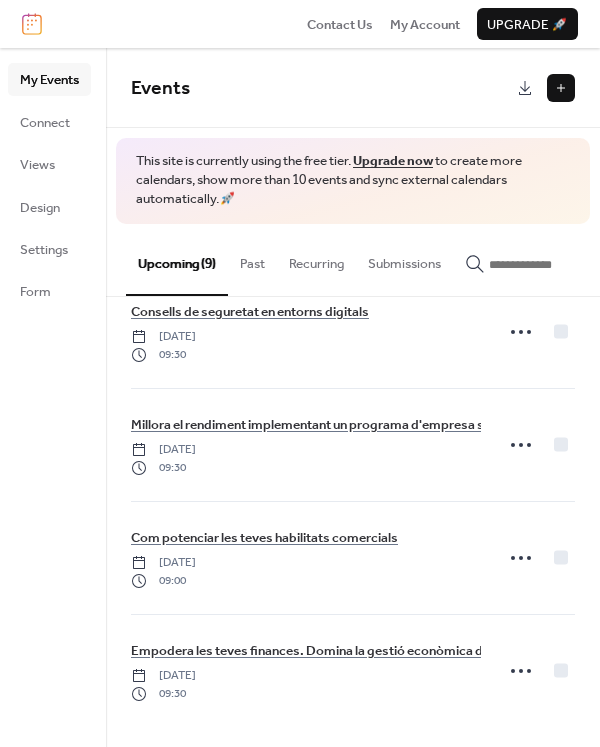 click at bounding box center [561, 88] 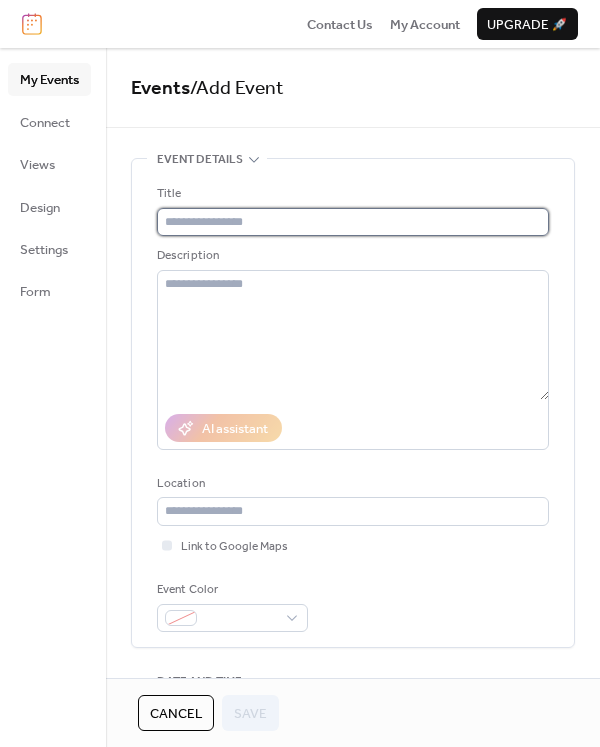 click at bounding box center (353, 222) 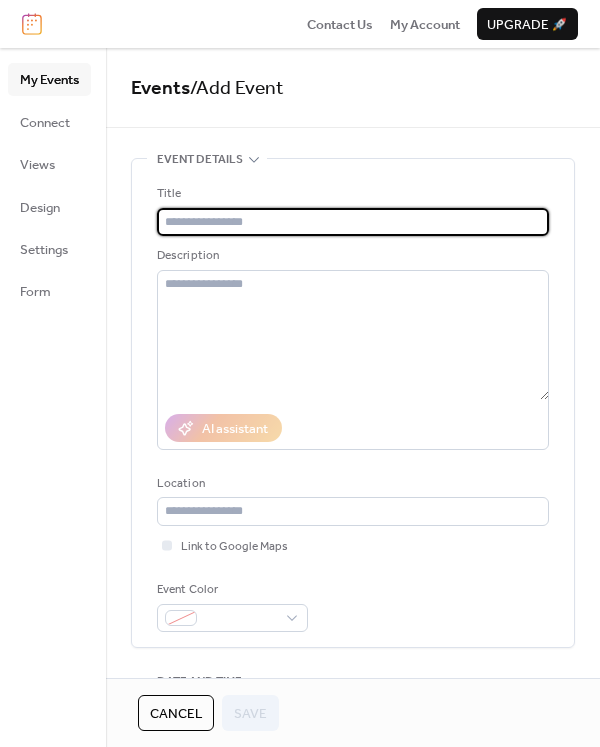 paste on "**********" 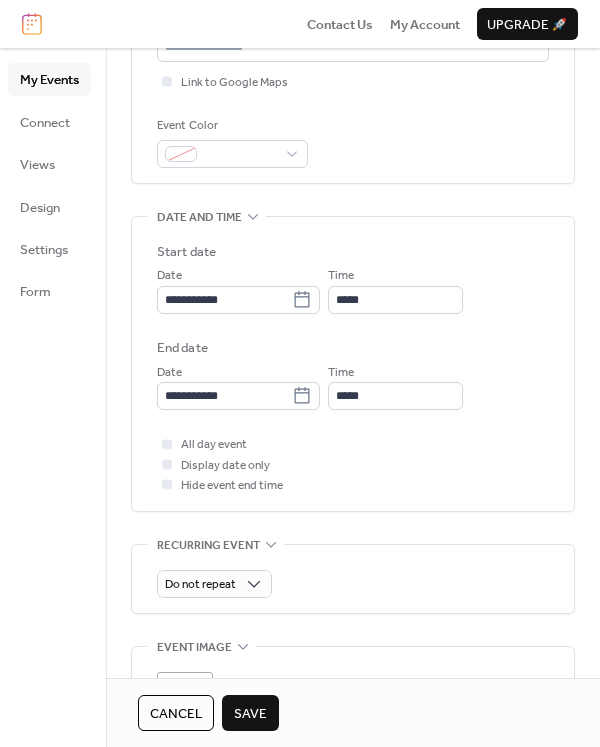 scroll, scrollTop: 483, scrollLeft: 0, axis: vertical 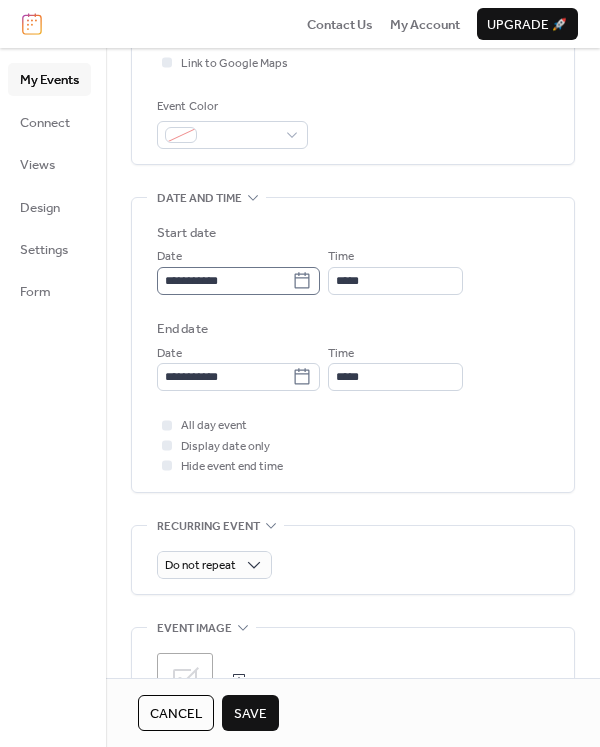 type on "**********" 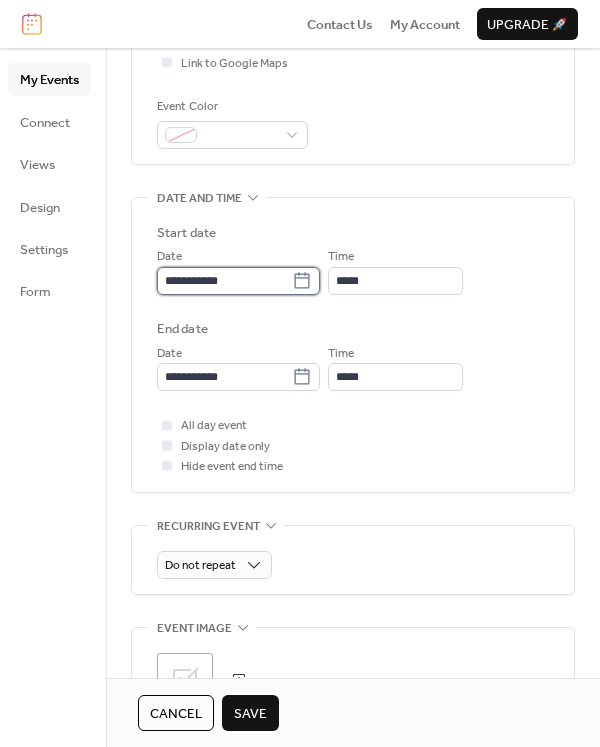 click on "**********" at bounding box center [224, 281] 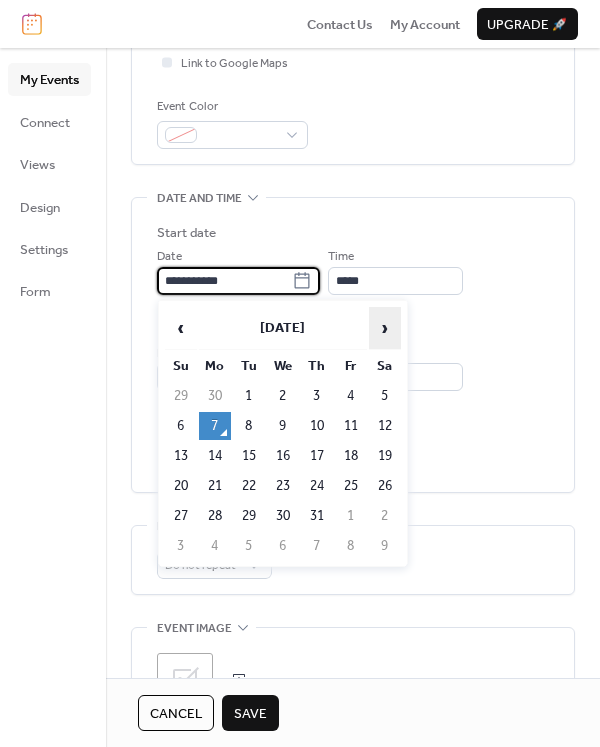 click on "›" at bounding box center (385, 328) 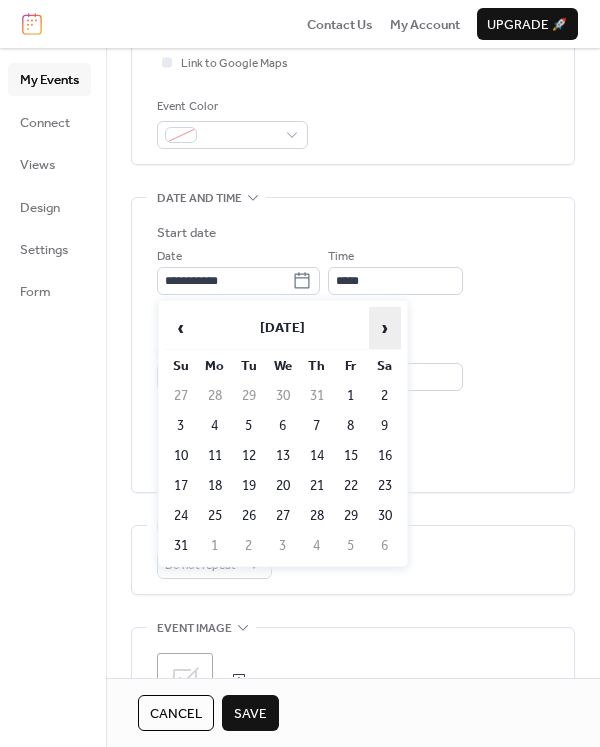 click on "›" at bounding box center (385, 328) 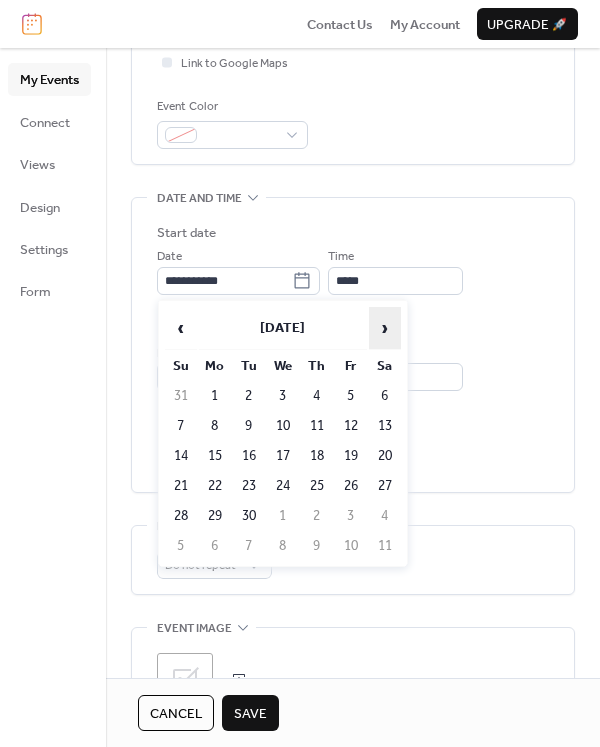 click on "›" at bounding box center (385, 328) 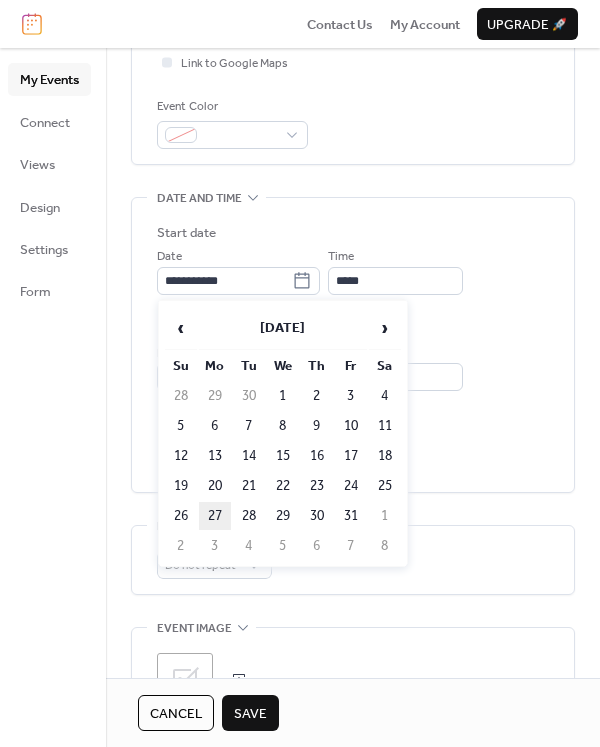 click on "27" at bounding box center [215, 516] 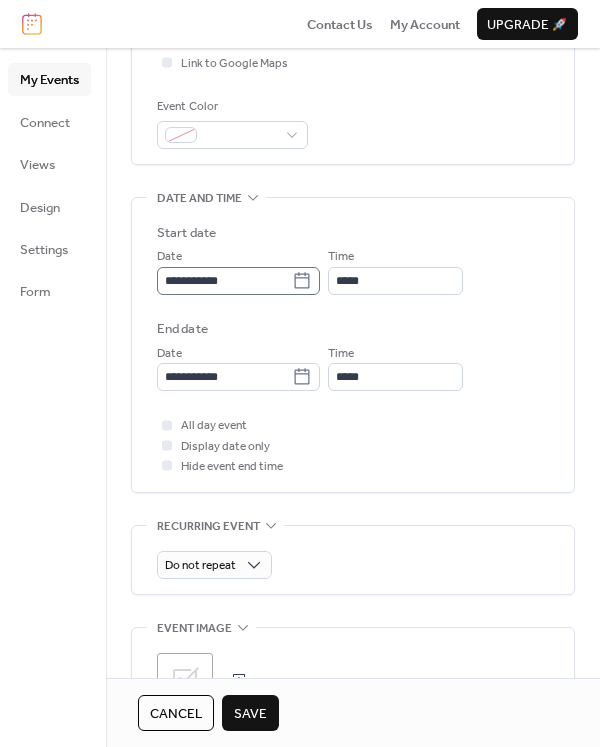 click 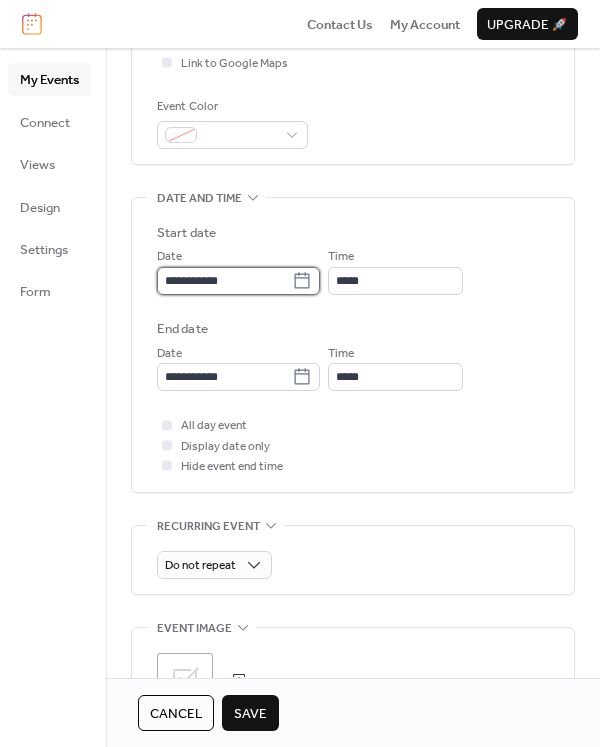 click on "**********" at bounding box center [224, 281] 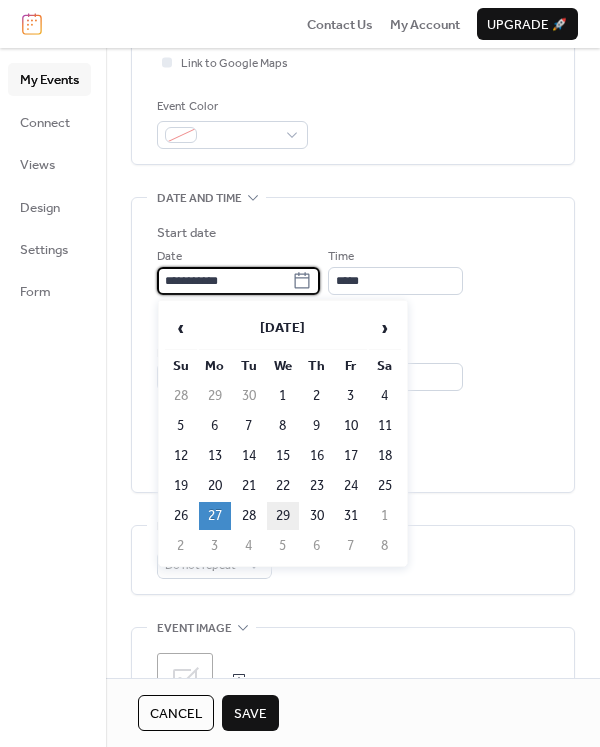 click on "29" at bounding box center (283, 516) 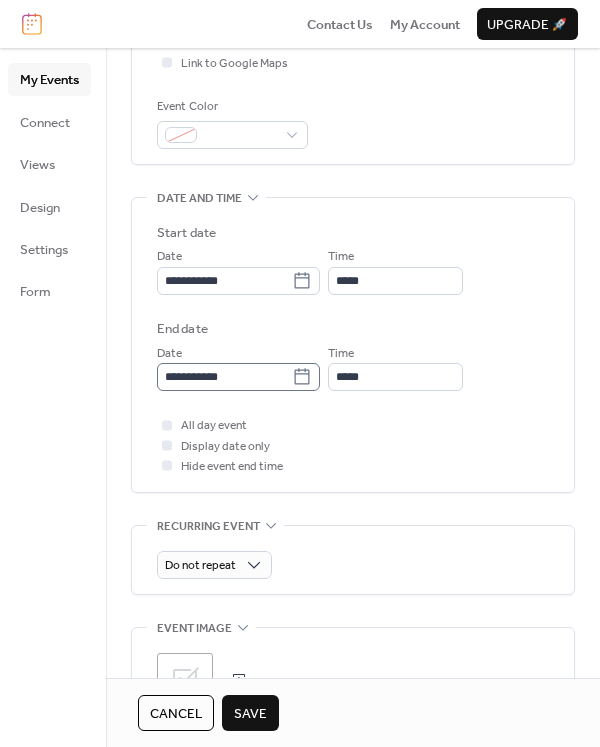 click 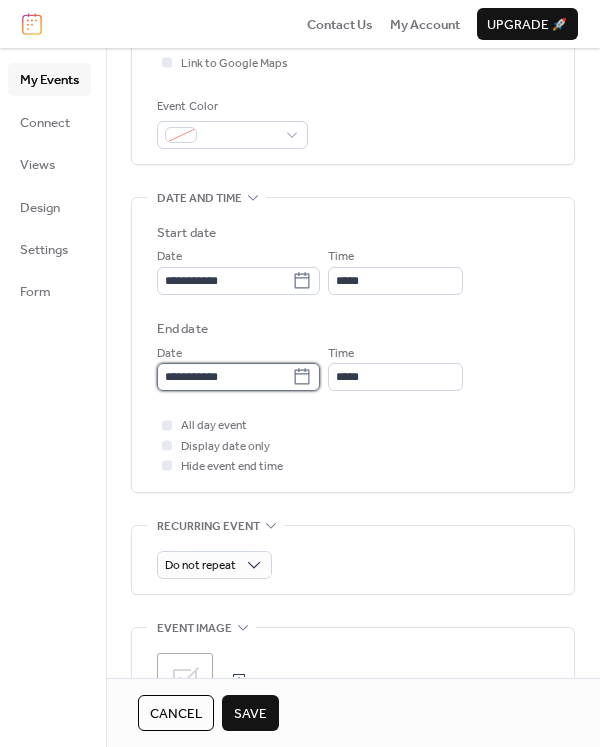 click on "**********" at bounding box center [224, 377] 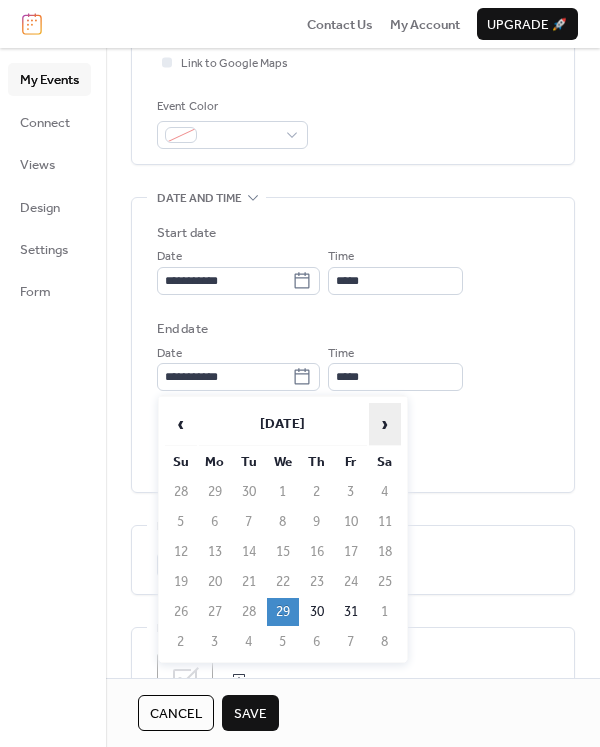 click on "›" at bounding box center [385, 424] 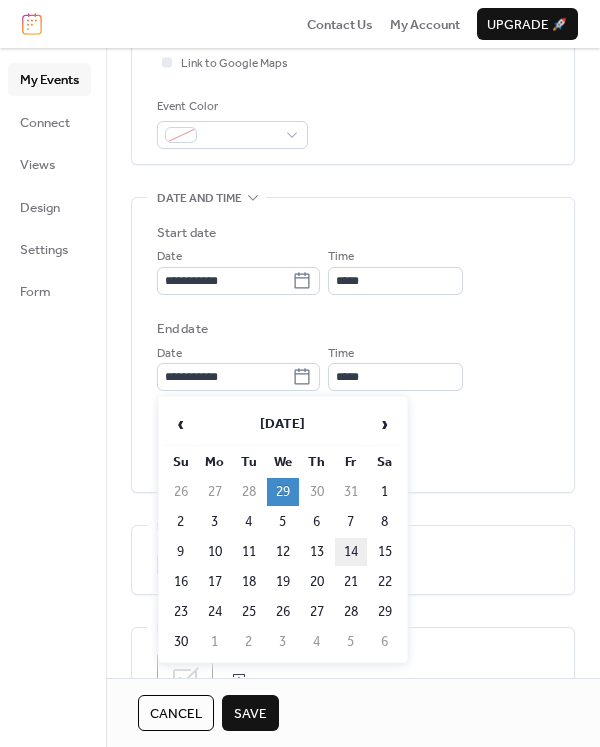click on "14" at bounding box center [351, 552] 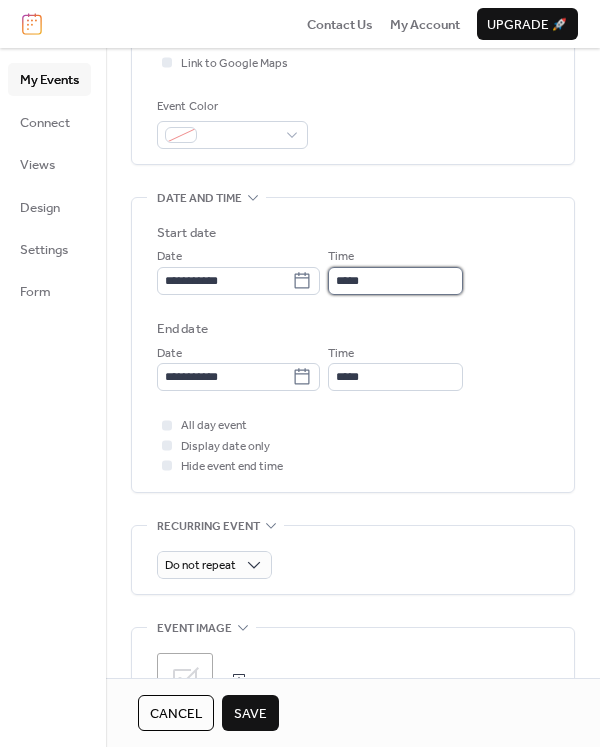 click on "*****" at bounding box center [395, 281] 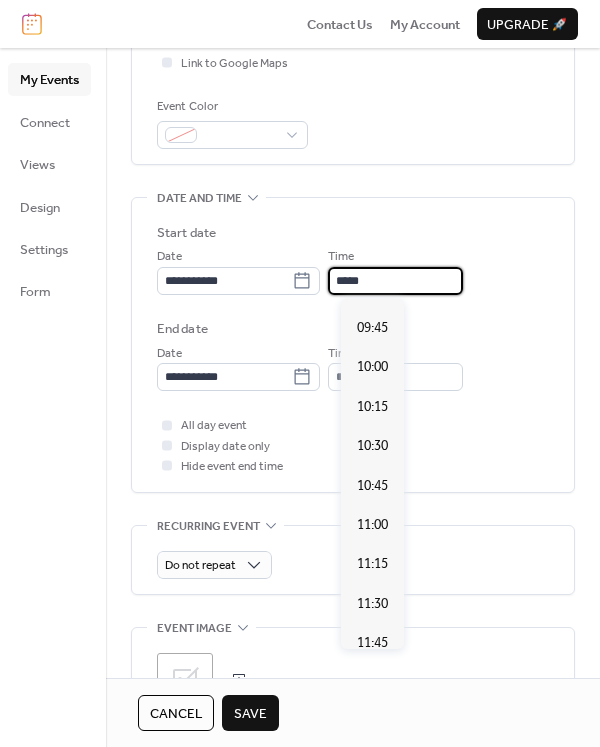 scroll, scrollTop: 1492, scrollLeft: 0, axis: vertical 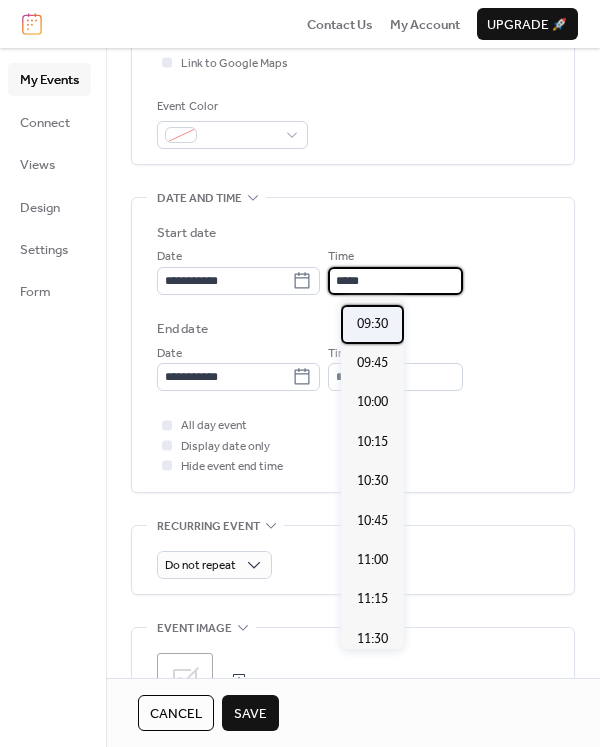click on "09:30" at bounding box center (372, 324) 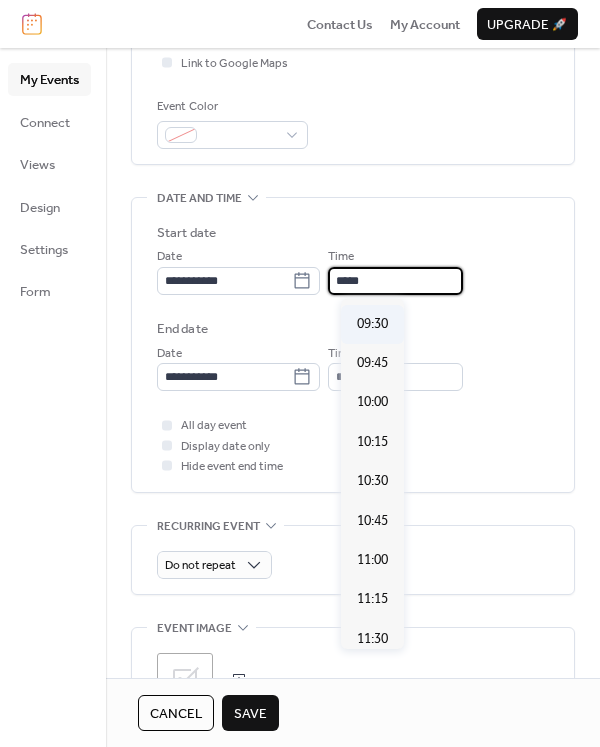 type on "*****" 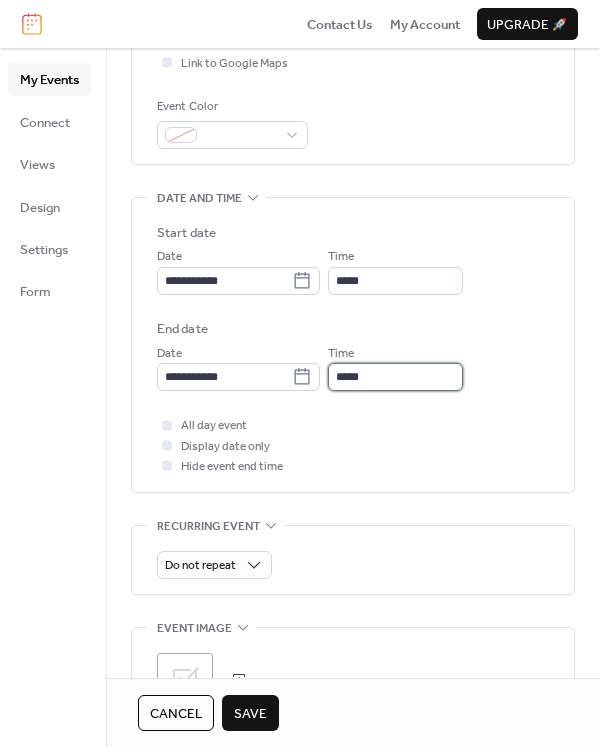 click on "*****" at bounding box center [395, 377] 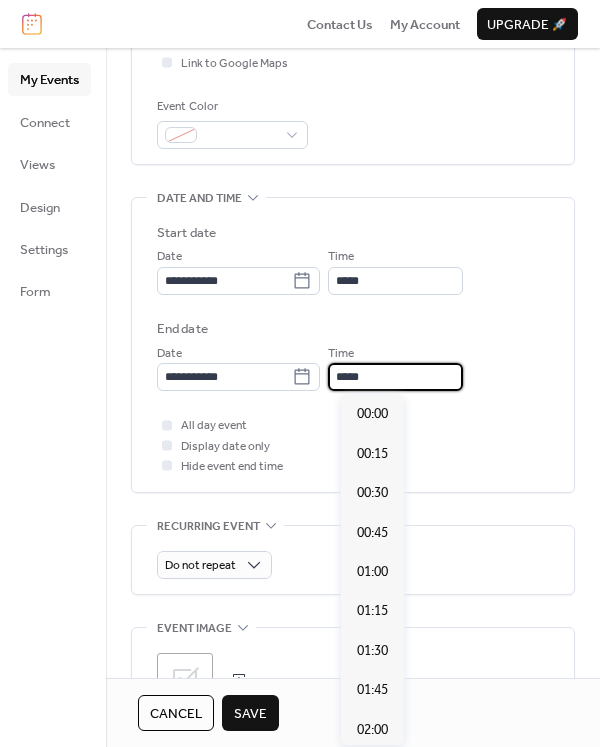 scroll, scrollTop: 1655, scrollLeft: 0, axis: vertical 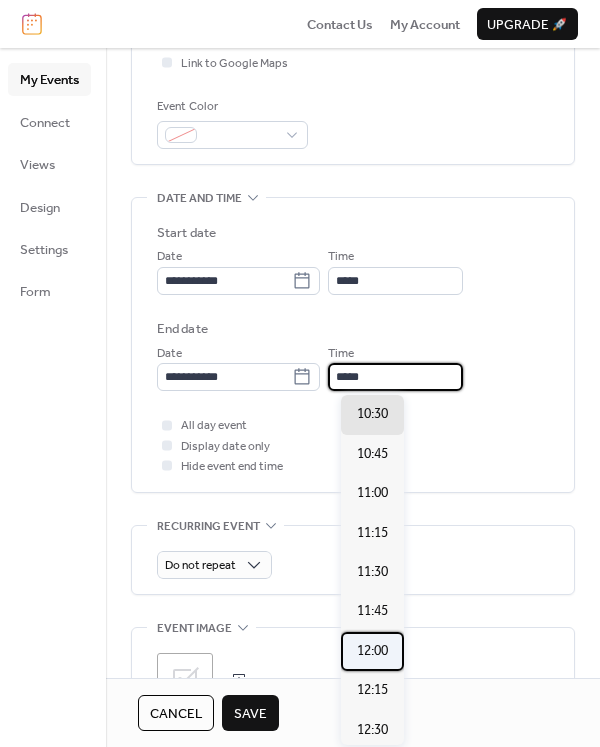 click on "12:00" at bounding box center (372, 651) 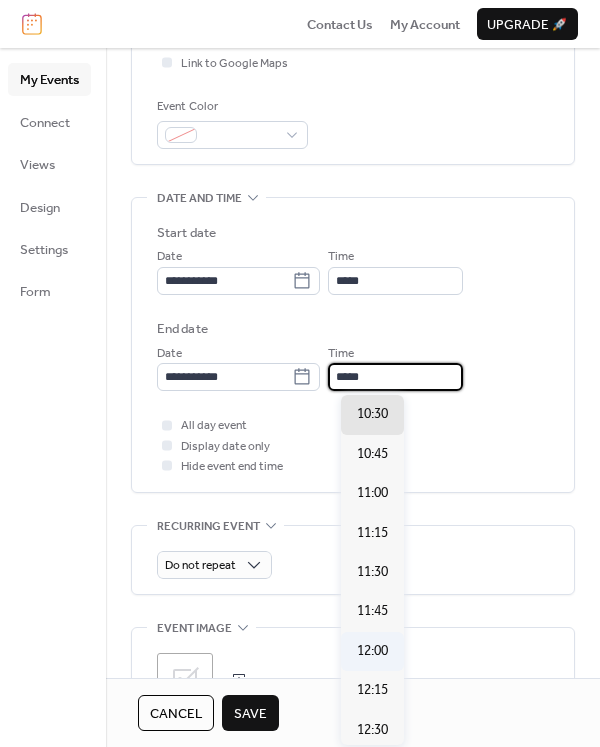 type on "*****" 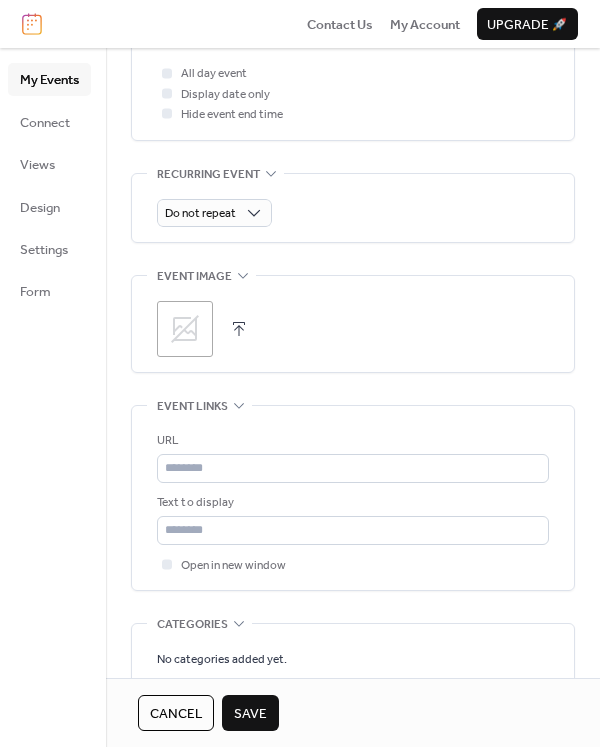 scroll, scrollTop: 900, scrollLeft: 0, axis: vertical 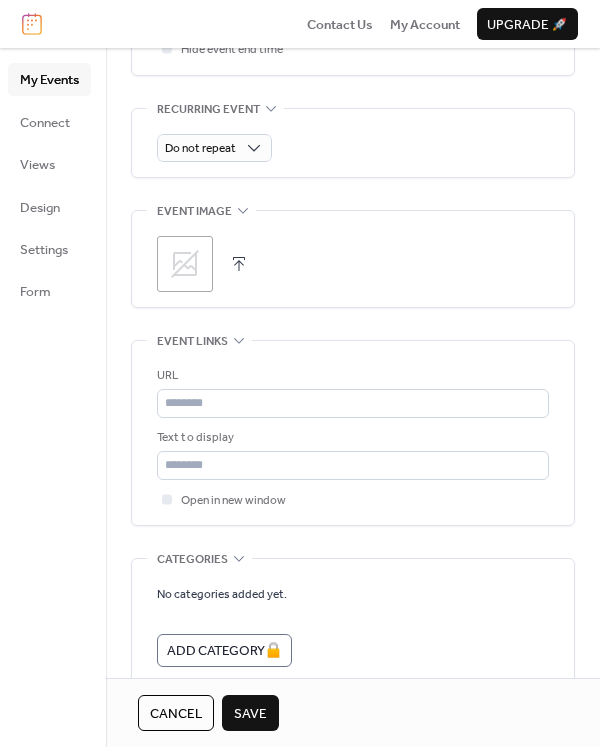 click 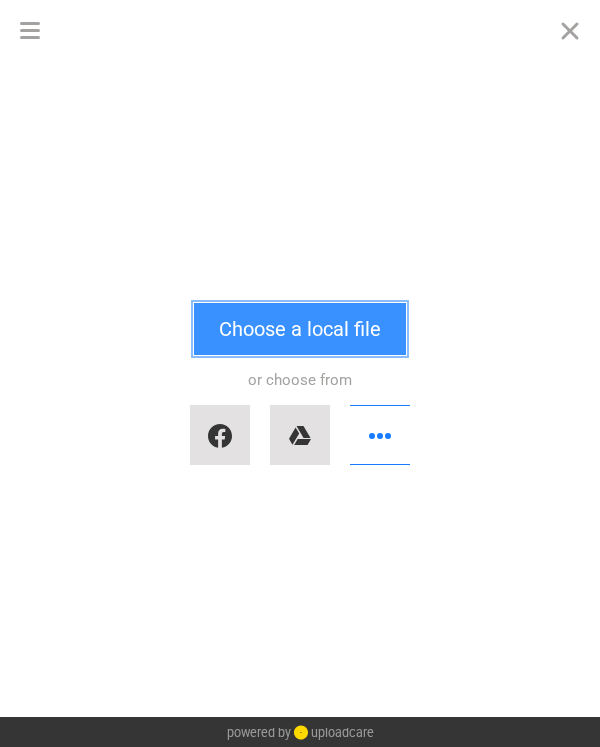 click on "Choose a local file" at bounding box center [300, 329] 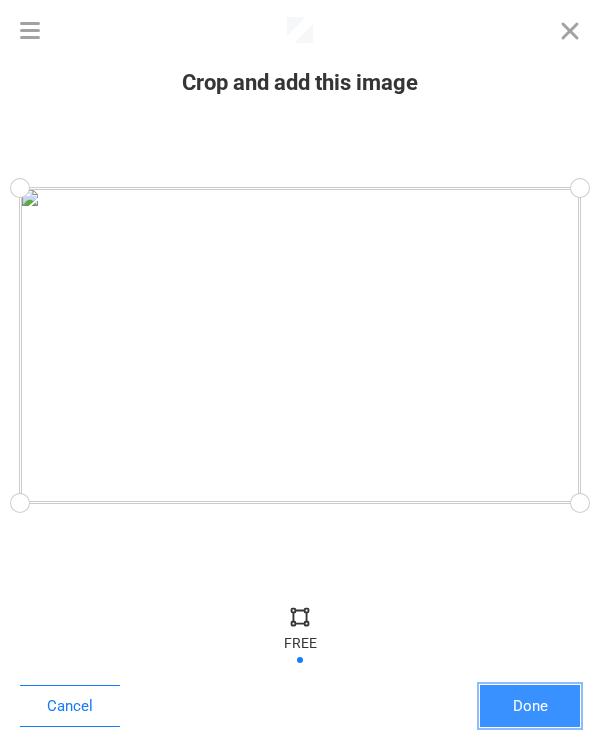 click on "Done" at bounding box center (530, 706) 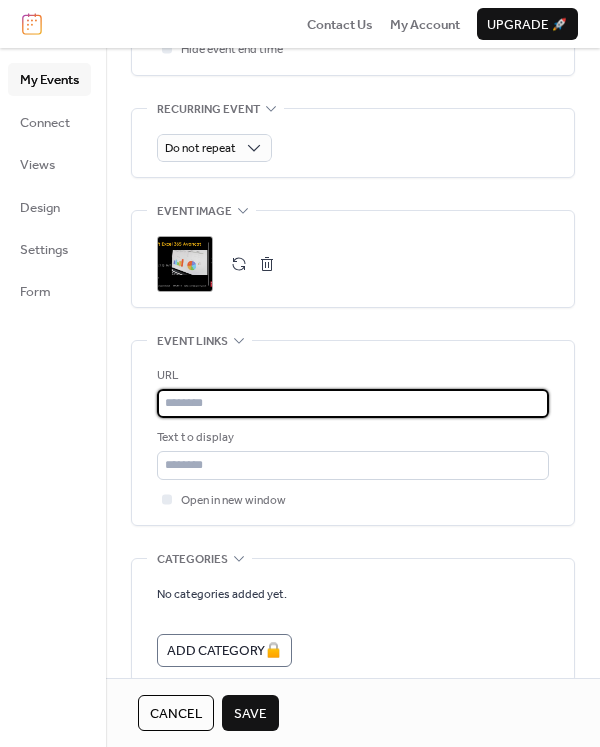 click at bounding box center [353, 403] 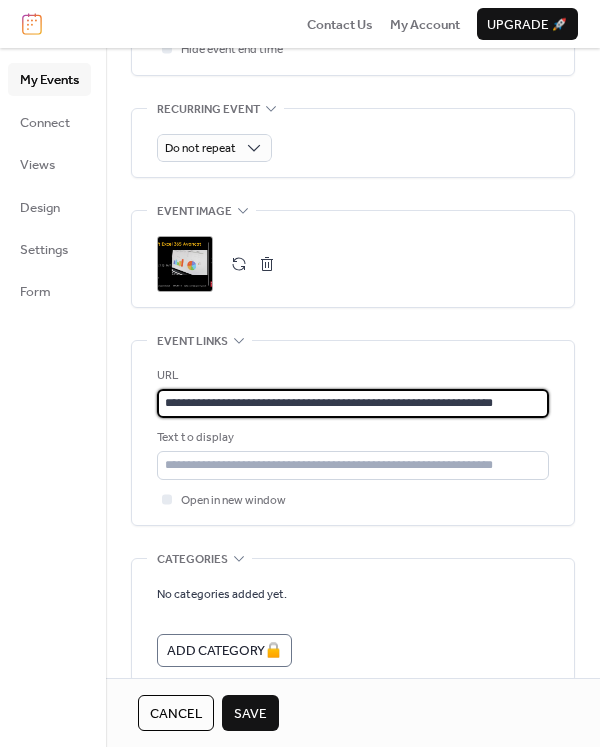 type on "**********" 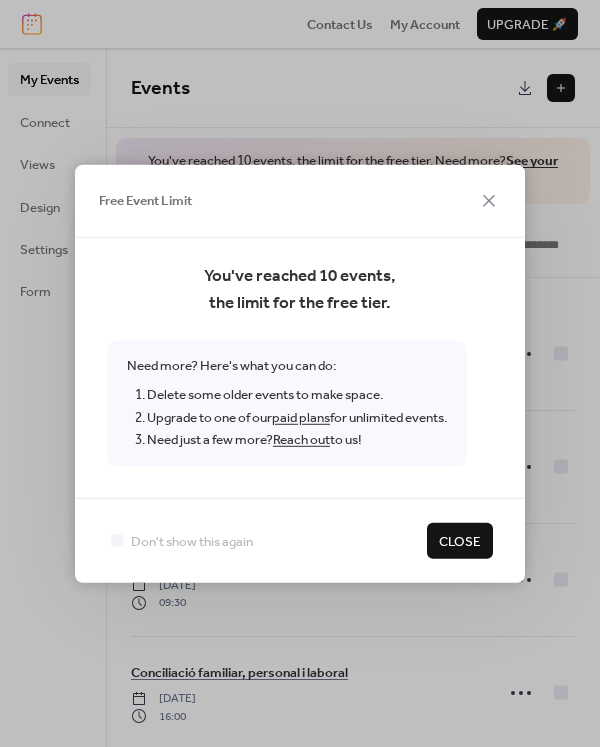 click on "Close" at bounding box center [460, 541] 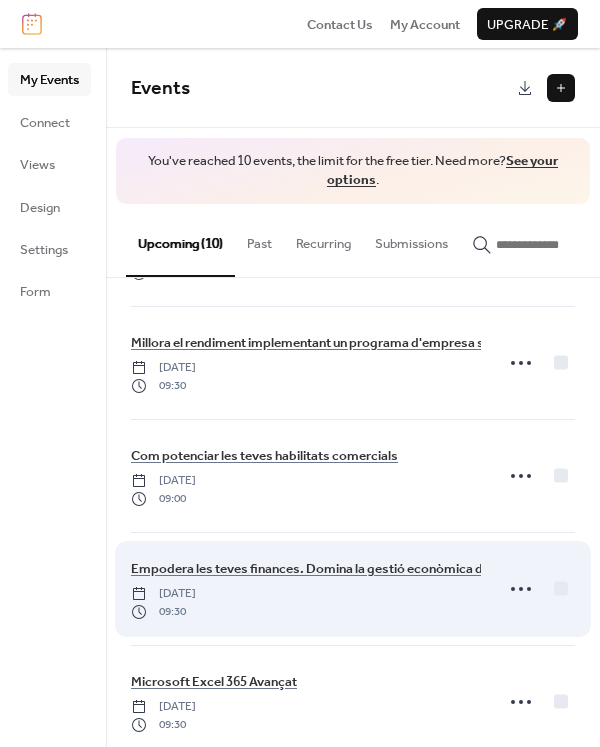 scroll, scrollTop: 707, scrollLeft: 0, axis: vertical 